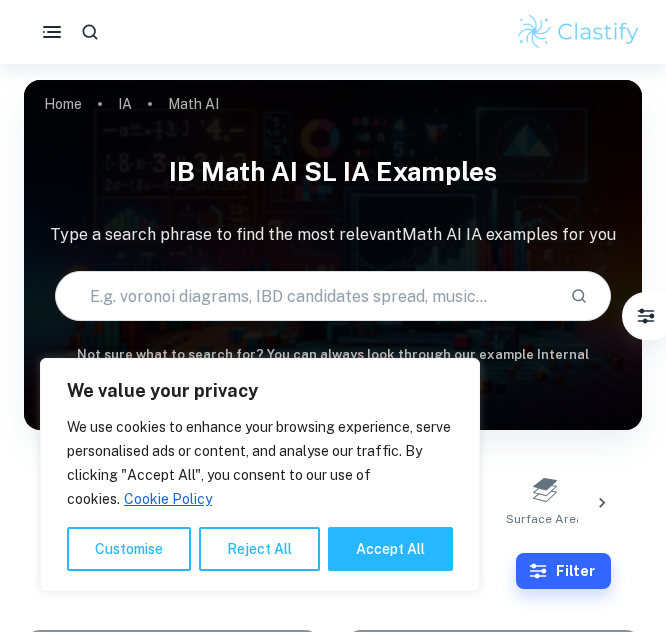 scroll, scrollTop: 385, scrollLeft: 0, axis: vertical 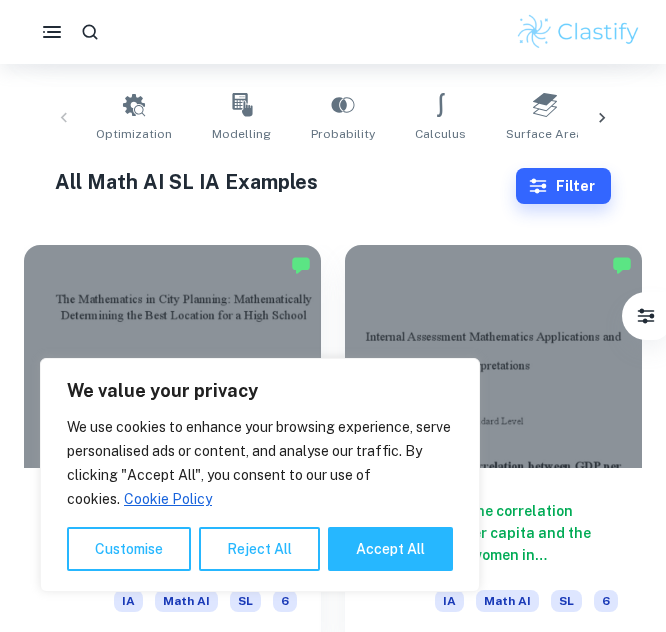 click on "We value your privacy We use cookies to enhance your browsing experience, serve personalised ads or content, and analyse our traffic. By clicking "Accept All", you consent to our use of cookies.   Cookie Policy Customise   Reject All   Accept All   Customise Consent Preferences   We use cookies to help you navigate efficiently and perform certain functions. You will find detailed information about all cookies under each consent category below. The cookies that are categorised as "Necessary" are stored on your browser as they are essential for enabling the basic functionalities of the site. ...  Show more For more information on how Google's third-party cookies operate and handle your data, see:   Google Privacy Policy Necessary Always Active Necessary cookies are required to enable the basic features of this site, such as providing secure log-in or adjusting your consent preferences. These cookies do not store any personally identifiable data. Functional Analytics Performance Advertisement Uncategorised" at bounding box center (333, -5) 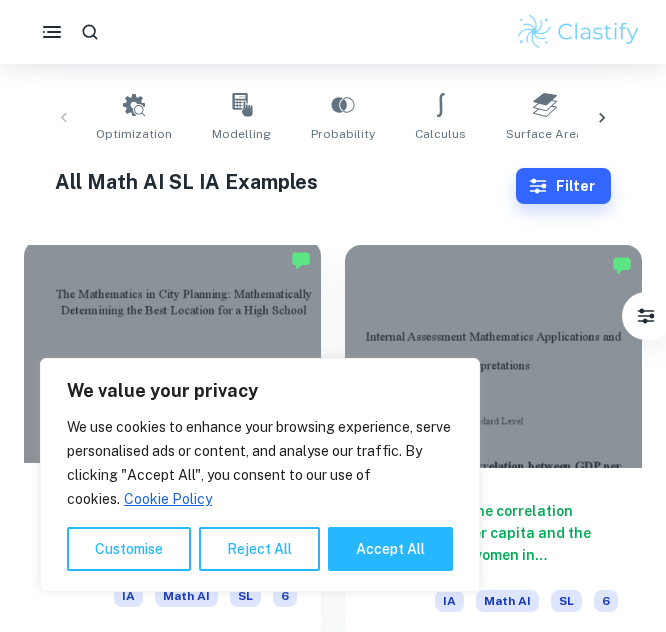 click at bounding box center [172, 351] 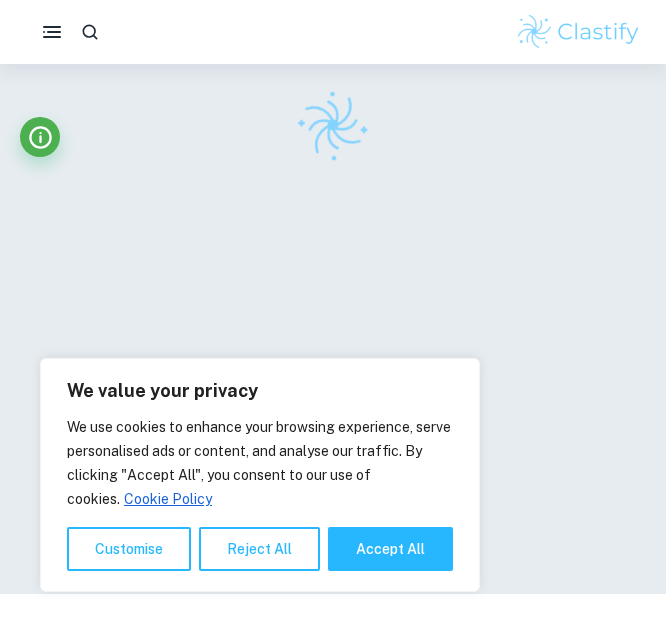 scroll, scrollTop: 0, scrollLeft: 0, axis: both 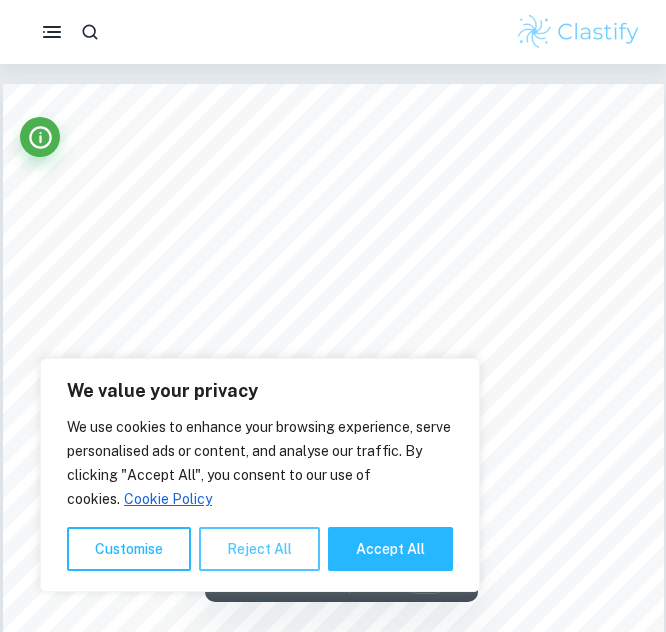 click on "Reject All" at bounding box center [259, 549] 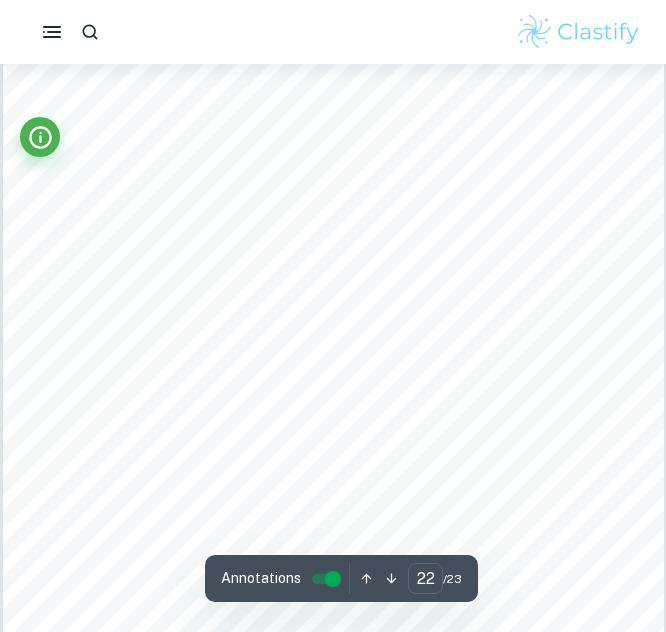 scroll, scrollTop: 20617, scrollLeft: 0, axis: vertical 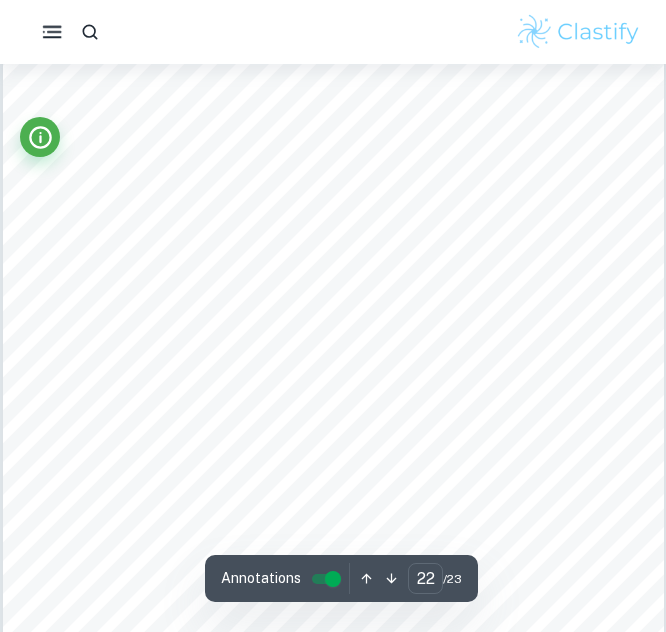 click at bounding box center (333, 32) 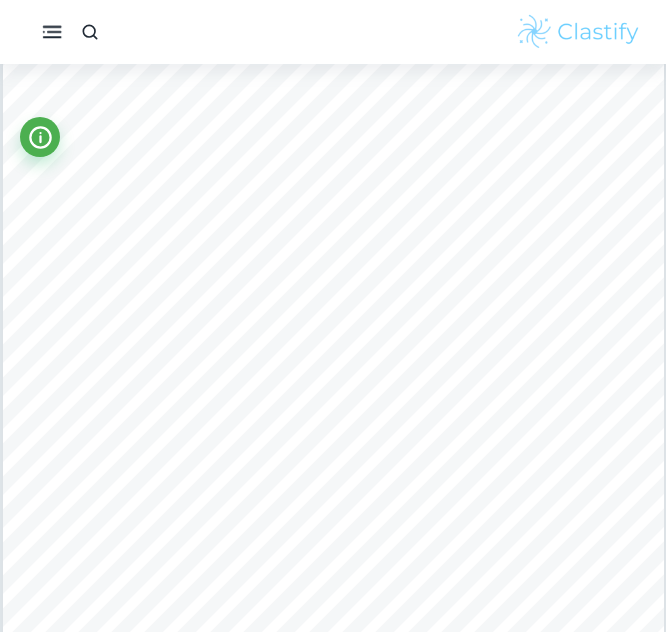 click 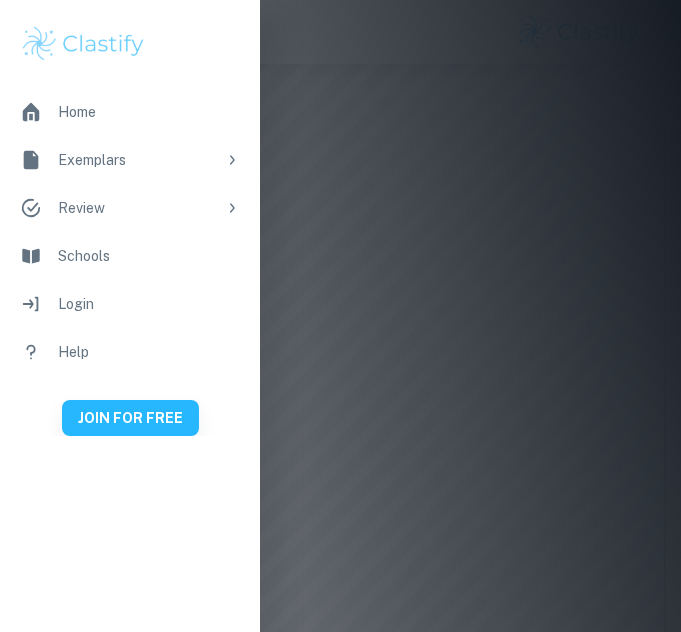 click at bounding box center [340, 316] 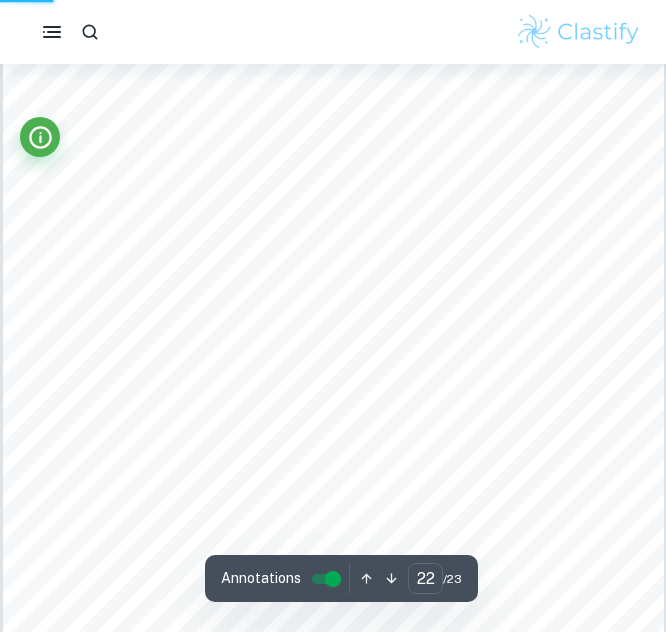 type on "1" 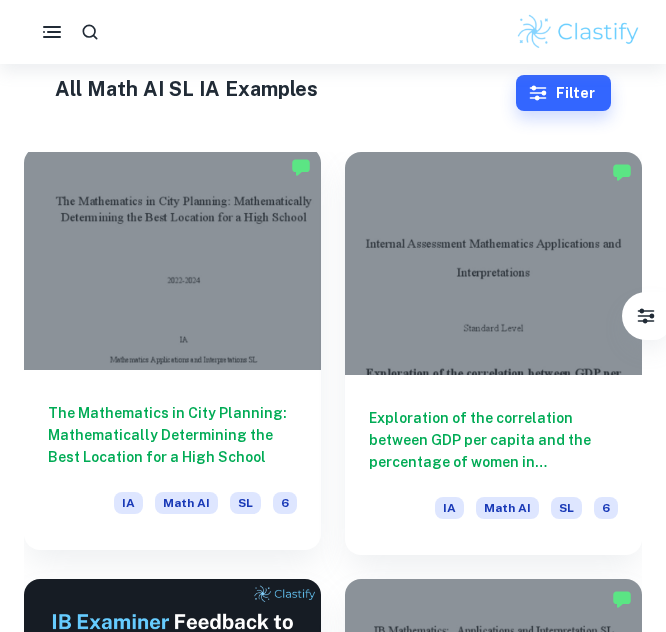 scroll, scrollTop: 457, scrollLeft: 0, axis: vertical 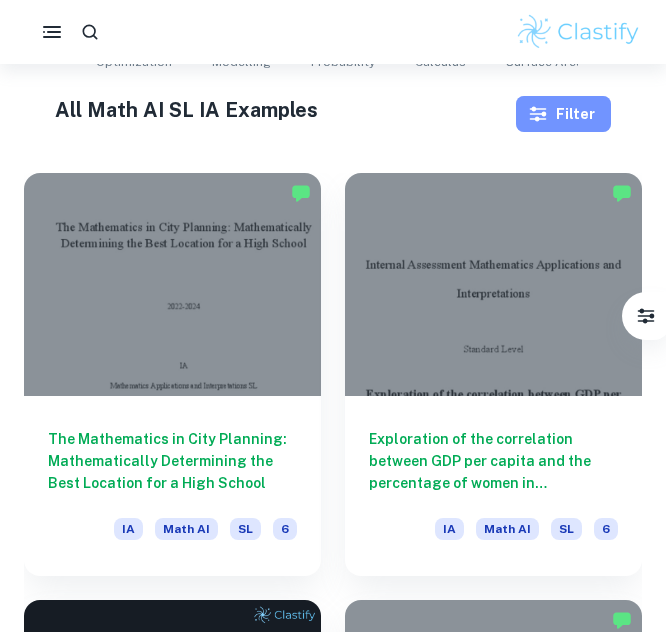 click on "Filter" at bounding box center (563, 114) 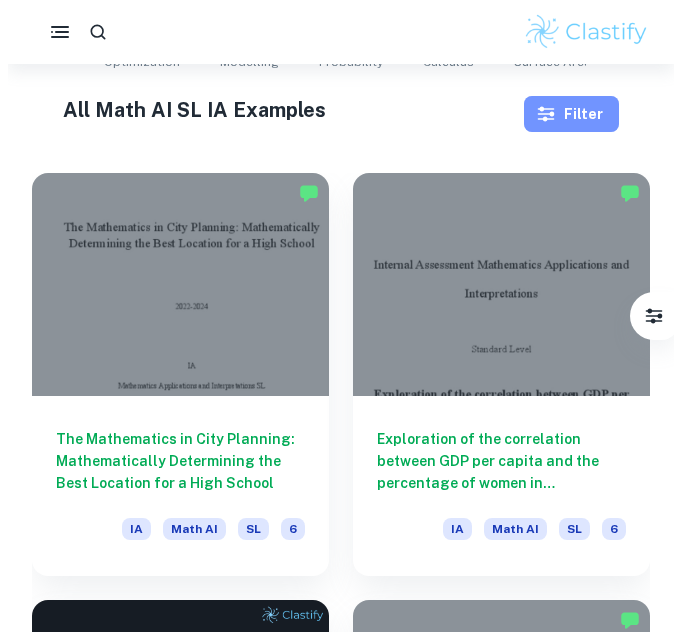 scroll, scrollTop: 0, scrollLeft: 0, axis: both 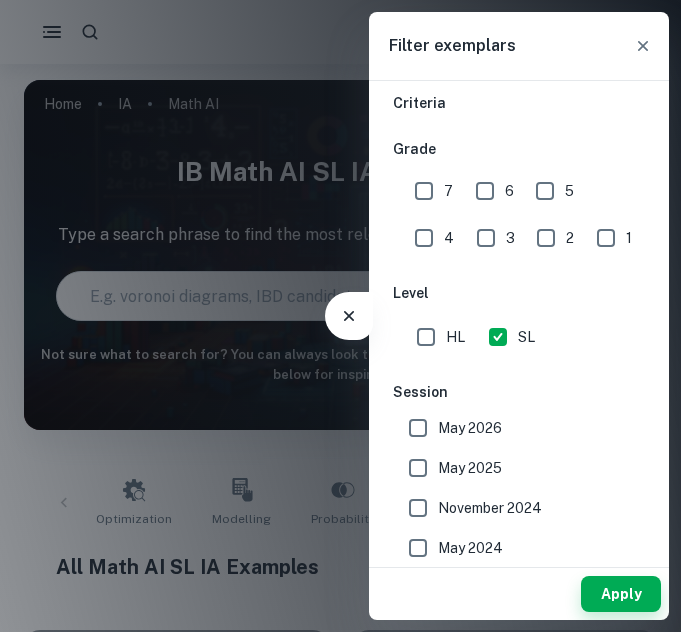 click on "6" at bounding box center (485, 191) 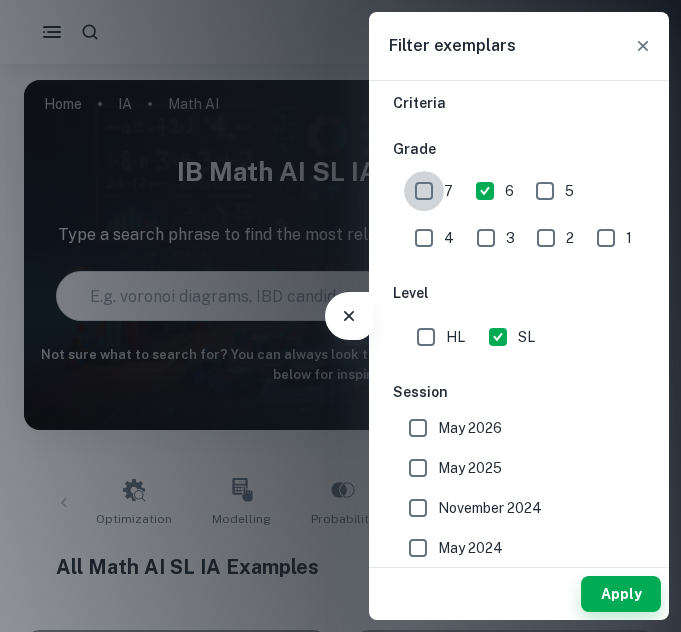 click on "7" at bounding box center [424, 191] 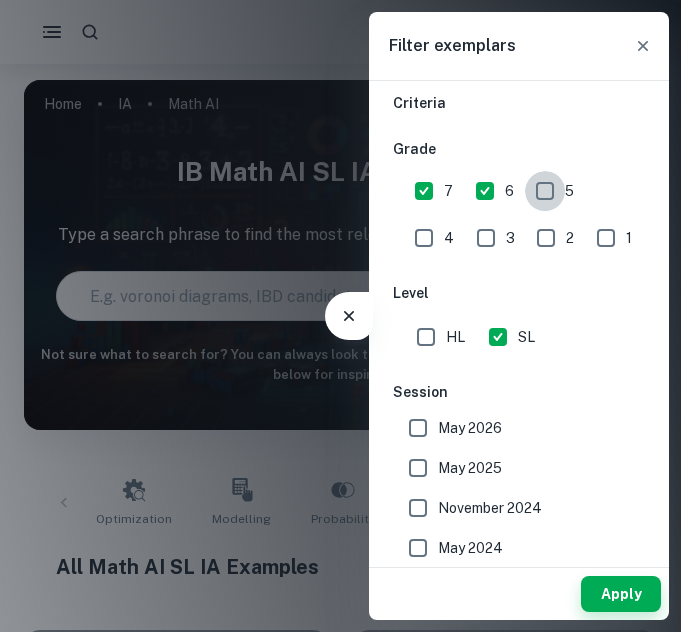 click on "5" at bounding box center [545, 191] 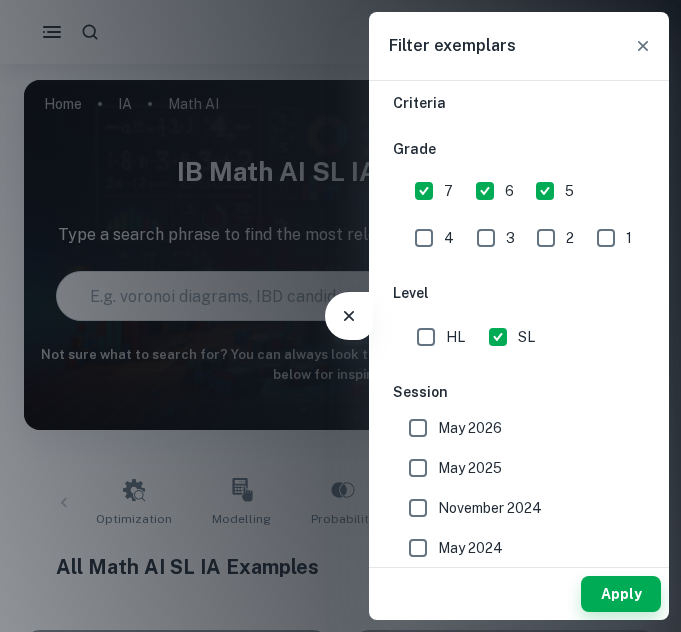 click on "Apply" at bounding box center (621, 594) 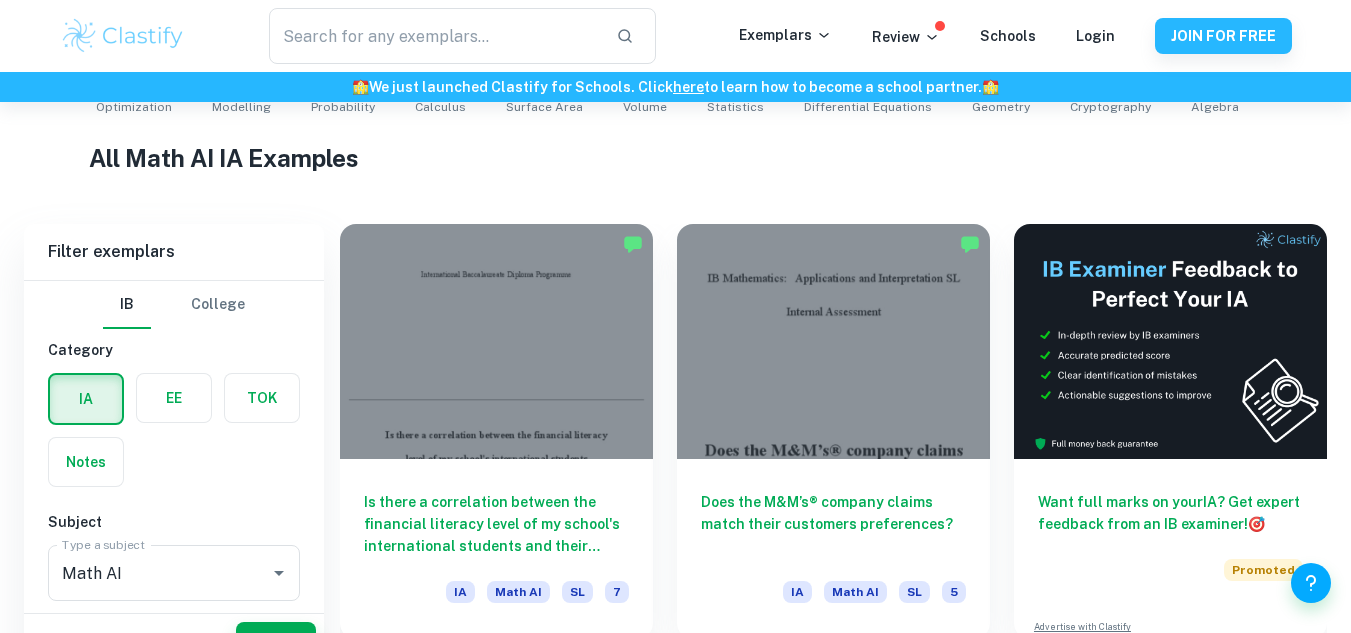 scroll, scrollTop: 496, scrollLeft: 0, axis: vertical 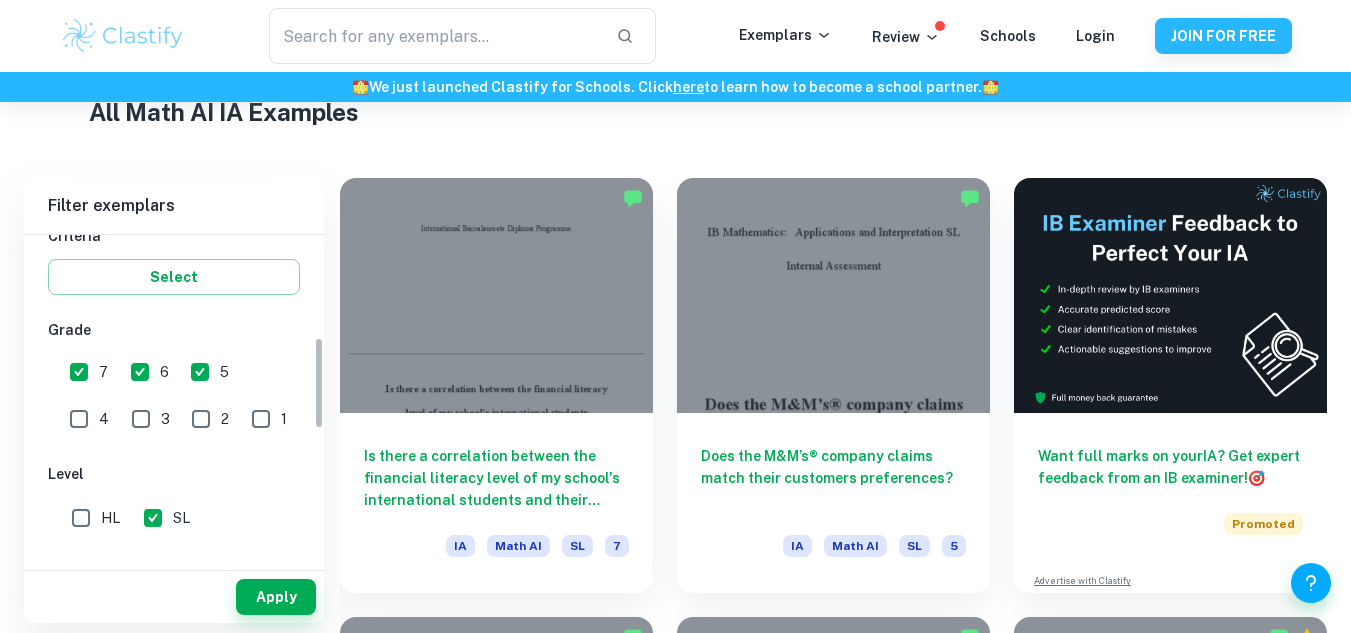 click on "5" at bounding box center [200, 372] 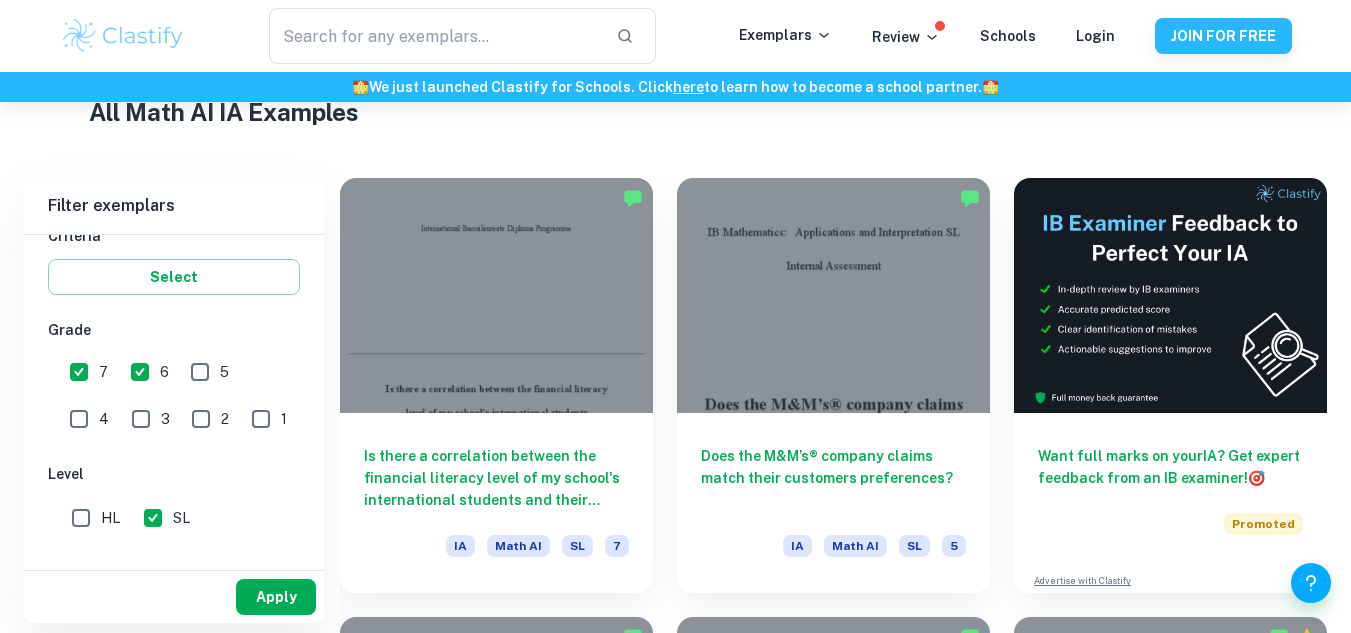 click on "Apply" at bounding box center [276, 597] 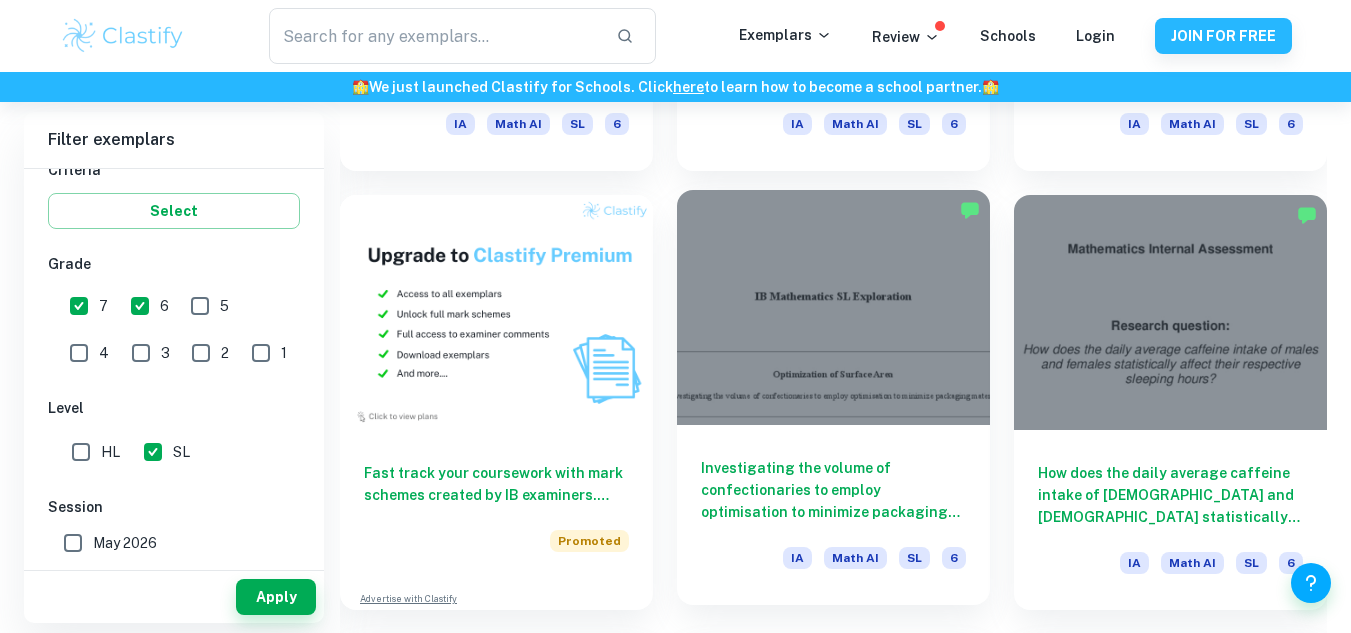 scroll, scrollTop: 1388, scrollLeft: 0, axis: vertical 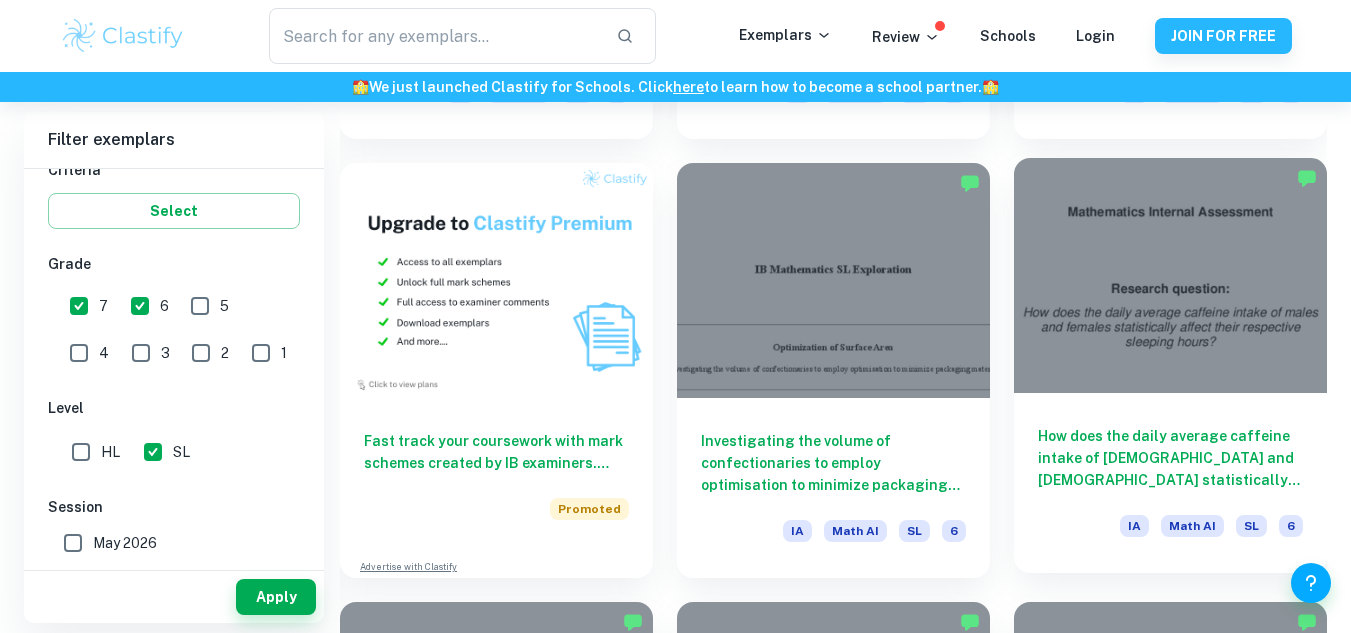 click at bounding box center (1170, 275) 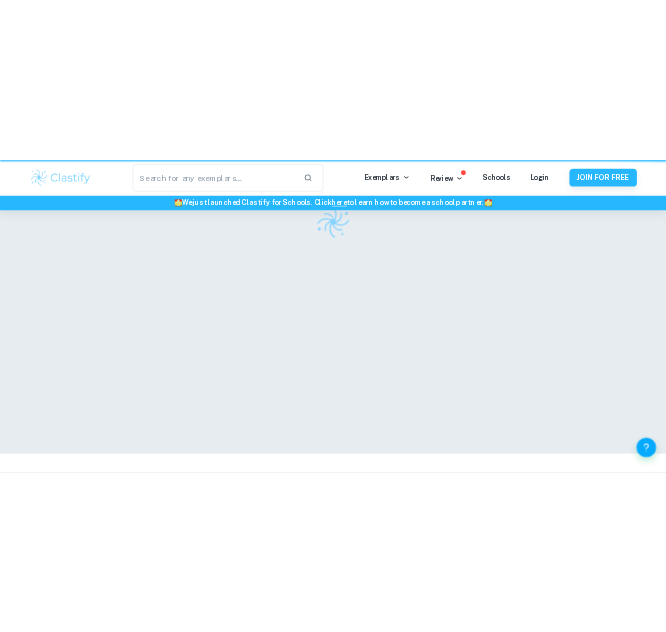 scroll, scrollTop: 0, scrollLeft: 0, axis: both 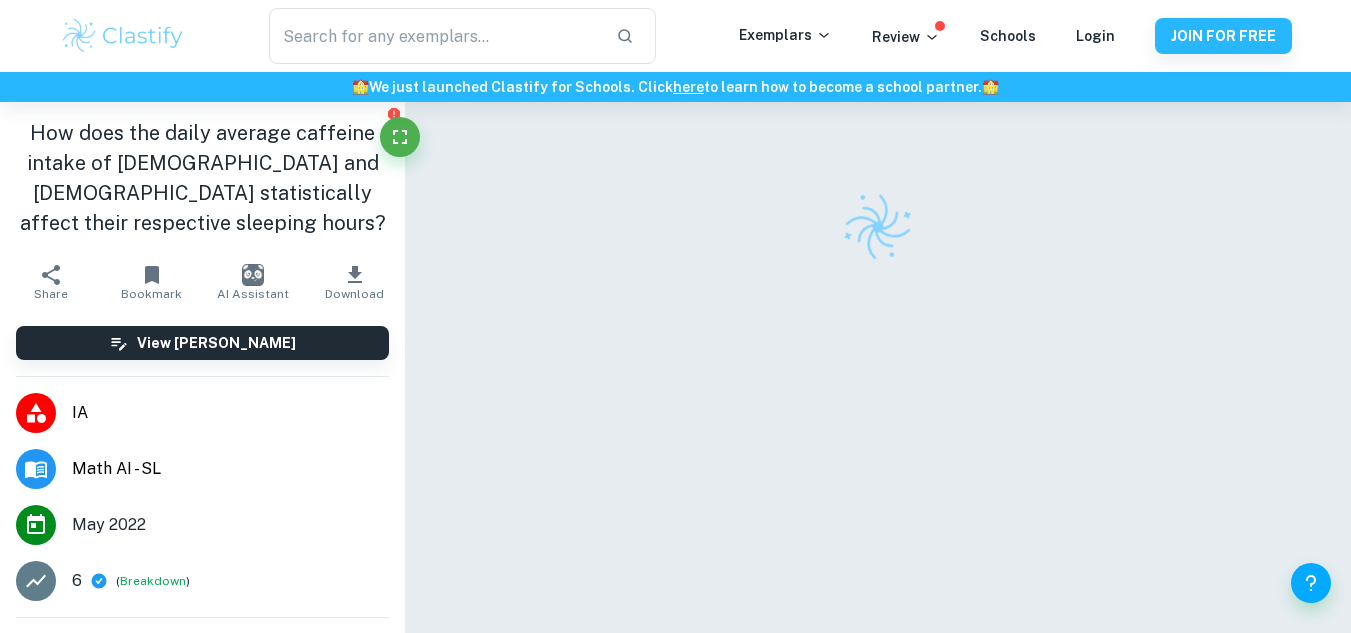 click at bounding box center [878, 399] 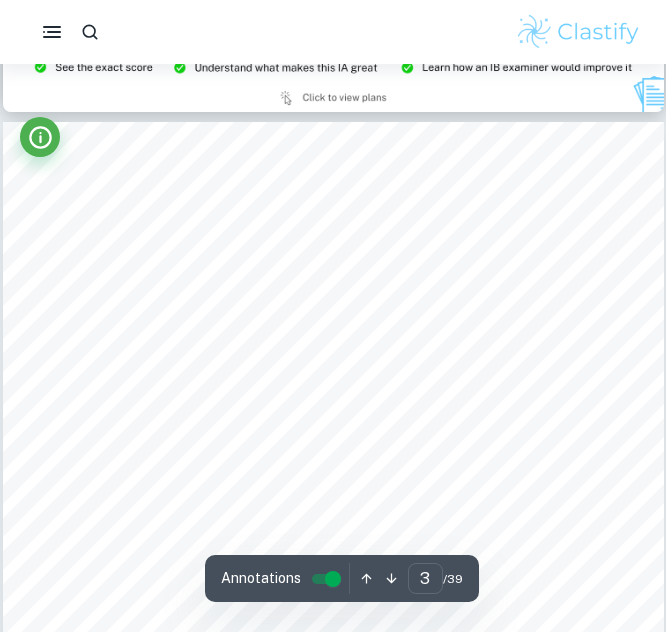 scroll, scrollTop: 1933, scrollLeft: 0, axis: vertical 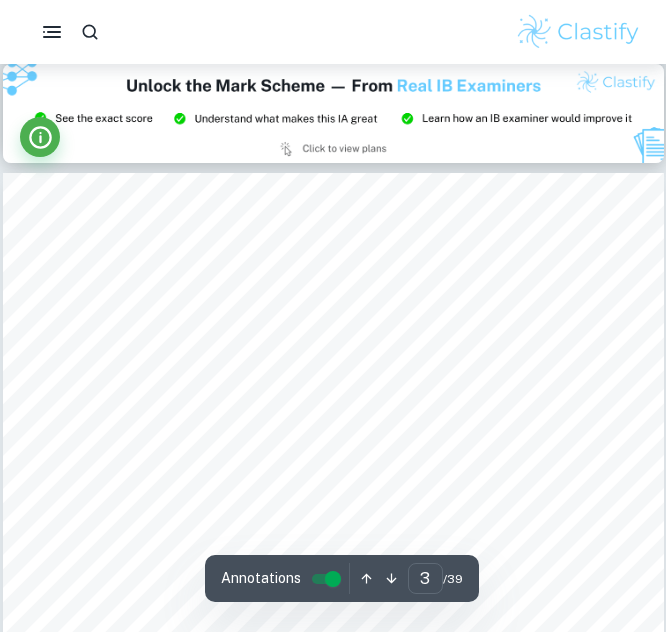 type on "2" 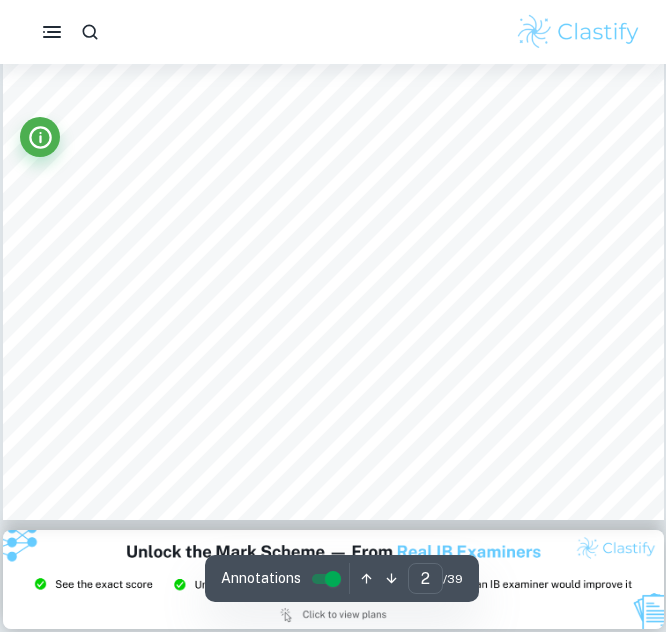 scroll, scrollTop: 1191, scrollLeft: 0, axis: vertical 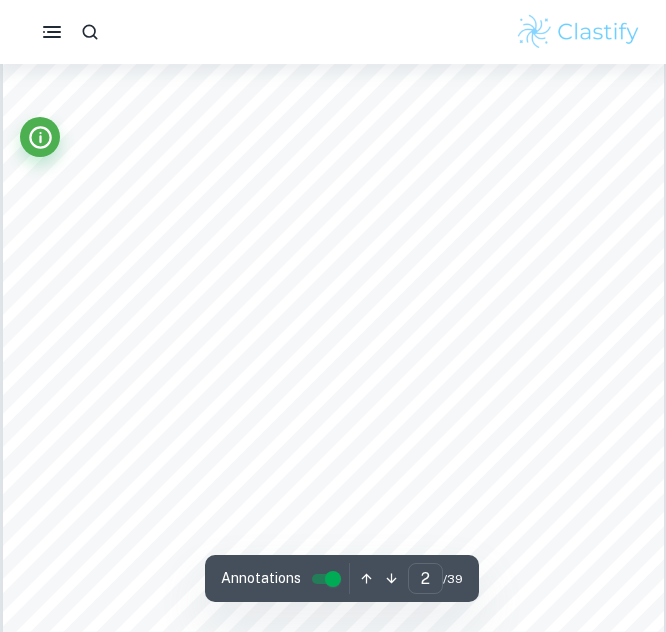 click at bounding box center [333, 32] 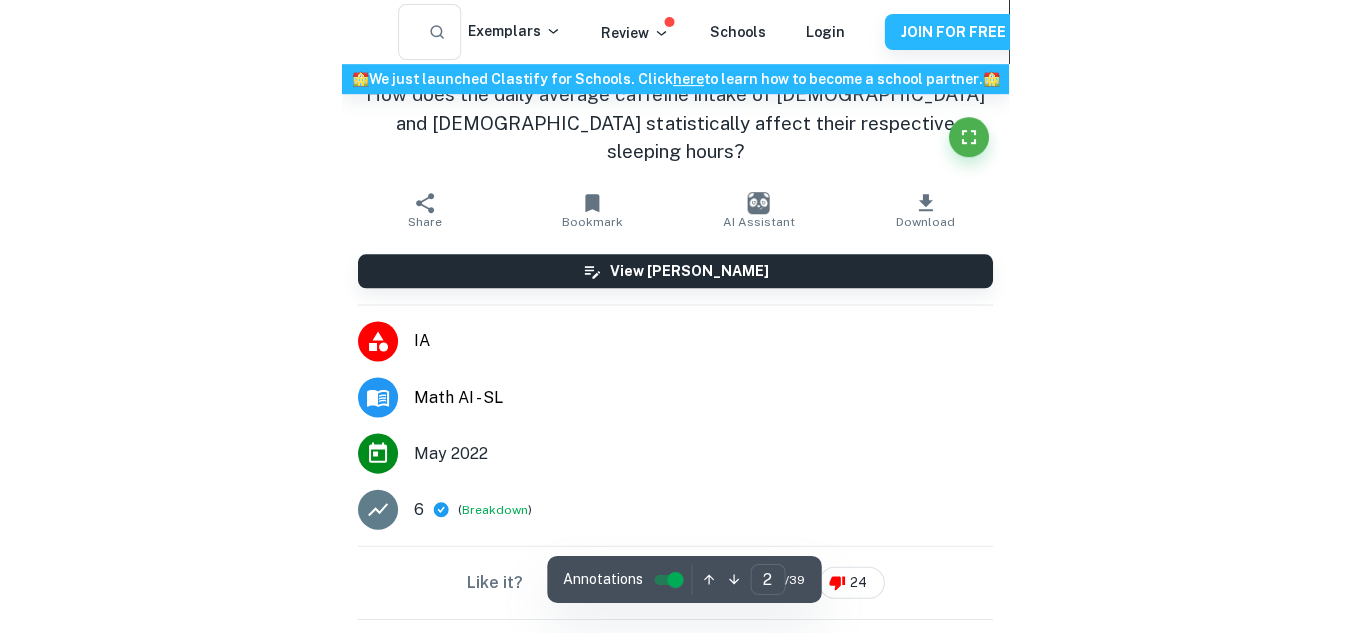 scroll, scrollTop: 684, scrollLeft: 0, axis: vertical 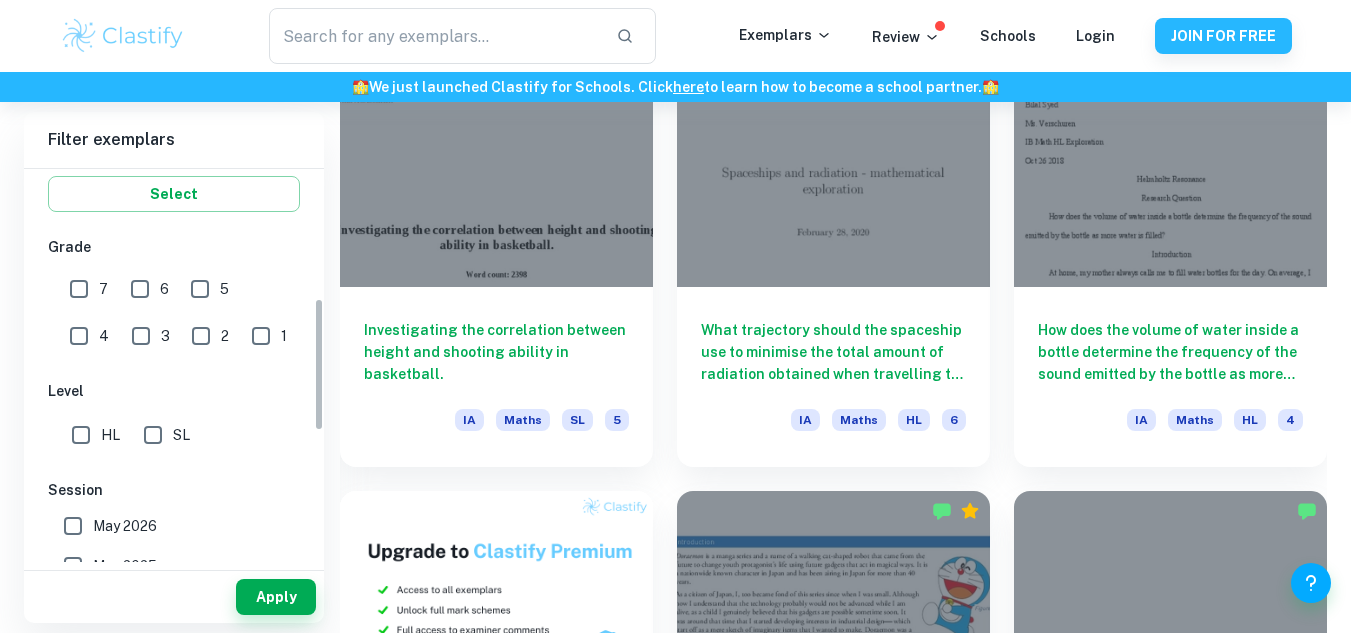 click on "7" at bounding box center (79, 289) 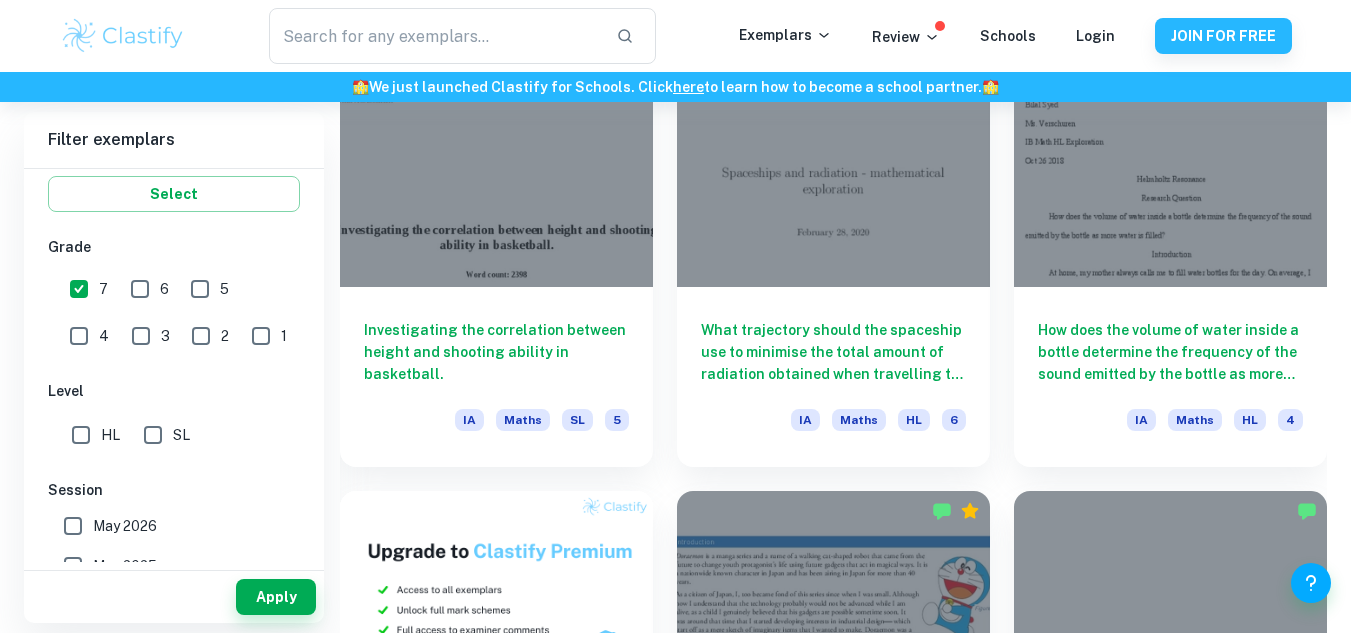 click on "6" at bounding box center [140, 289] 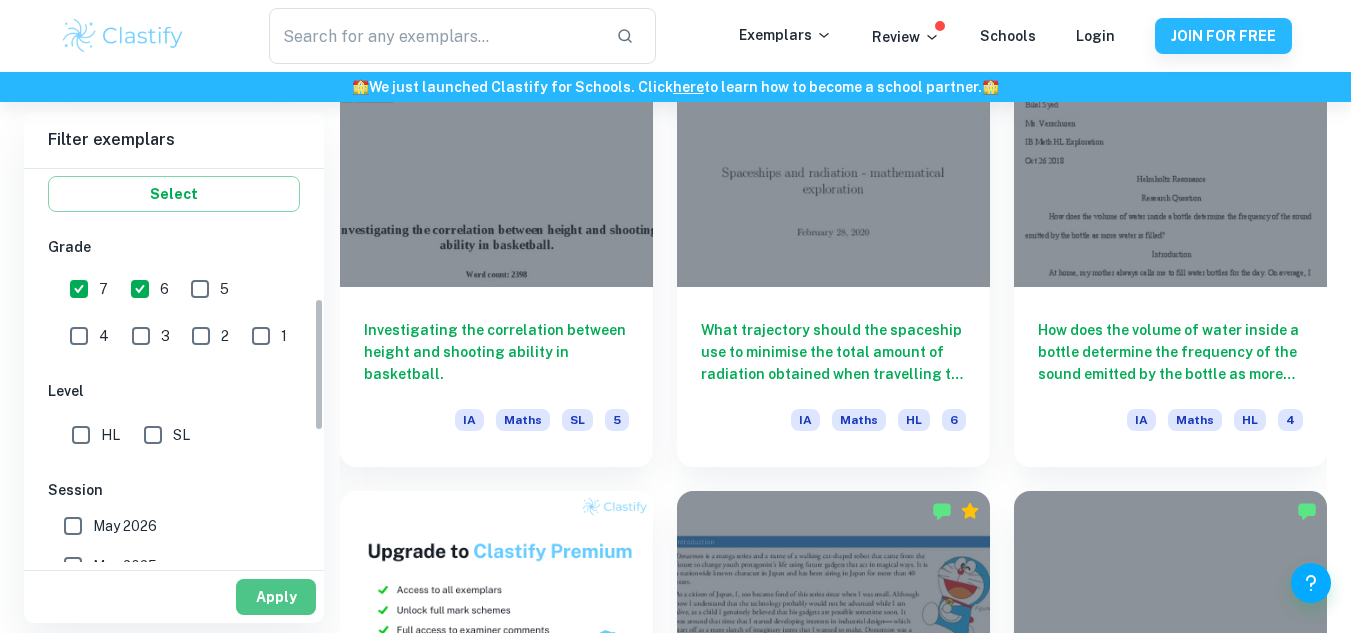 click on "Apply" at bounding box center (276, 597) 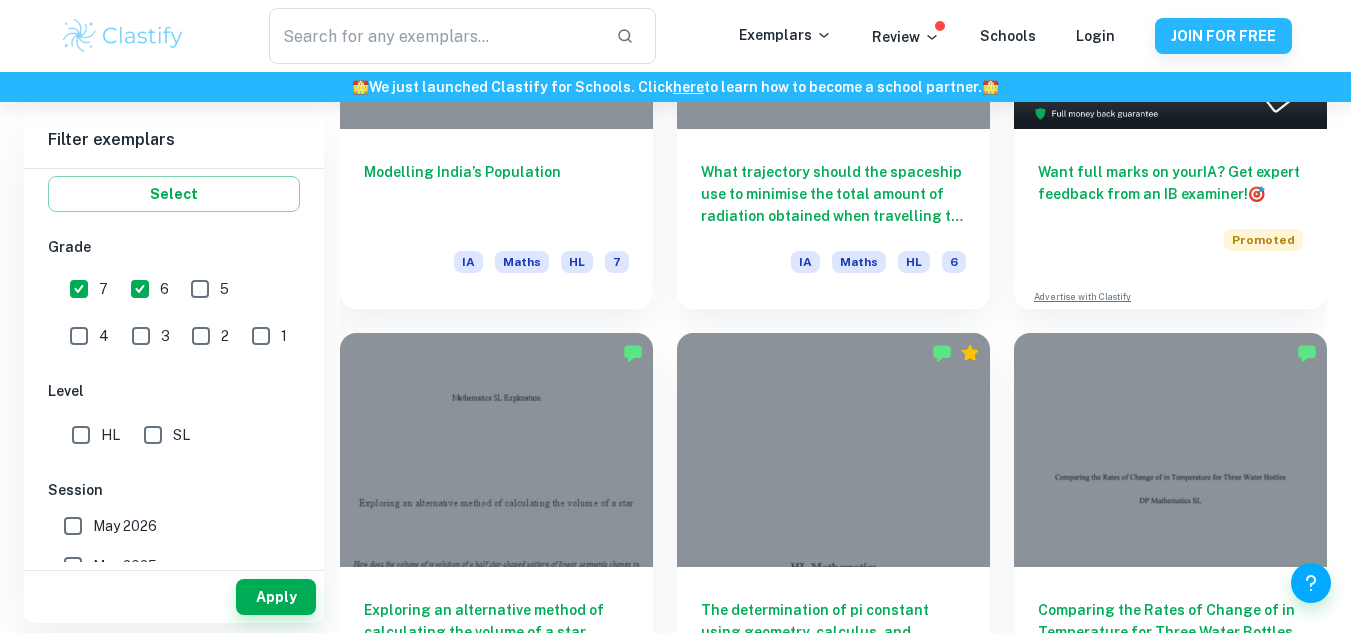 scroll, scrollTop: 777, scrollLeft: 0, axis: vertical 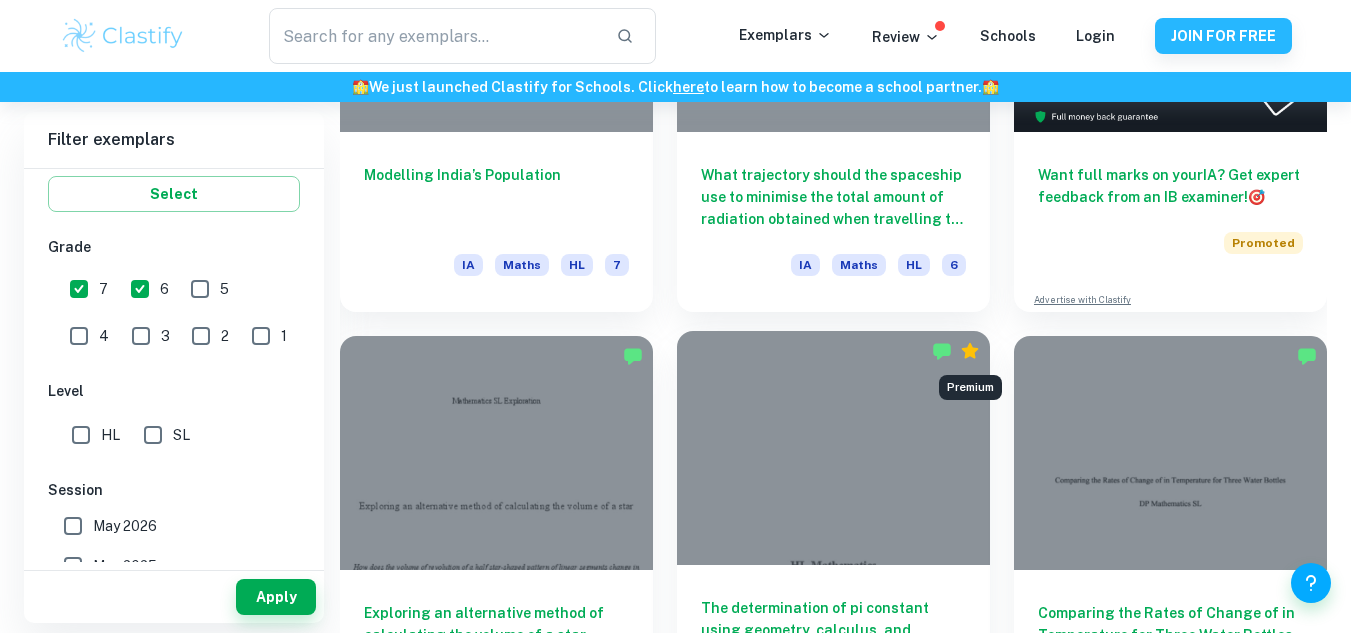 click 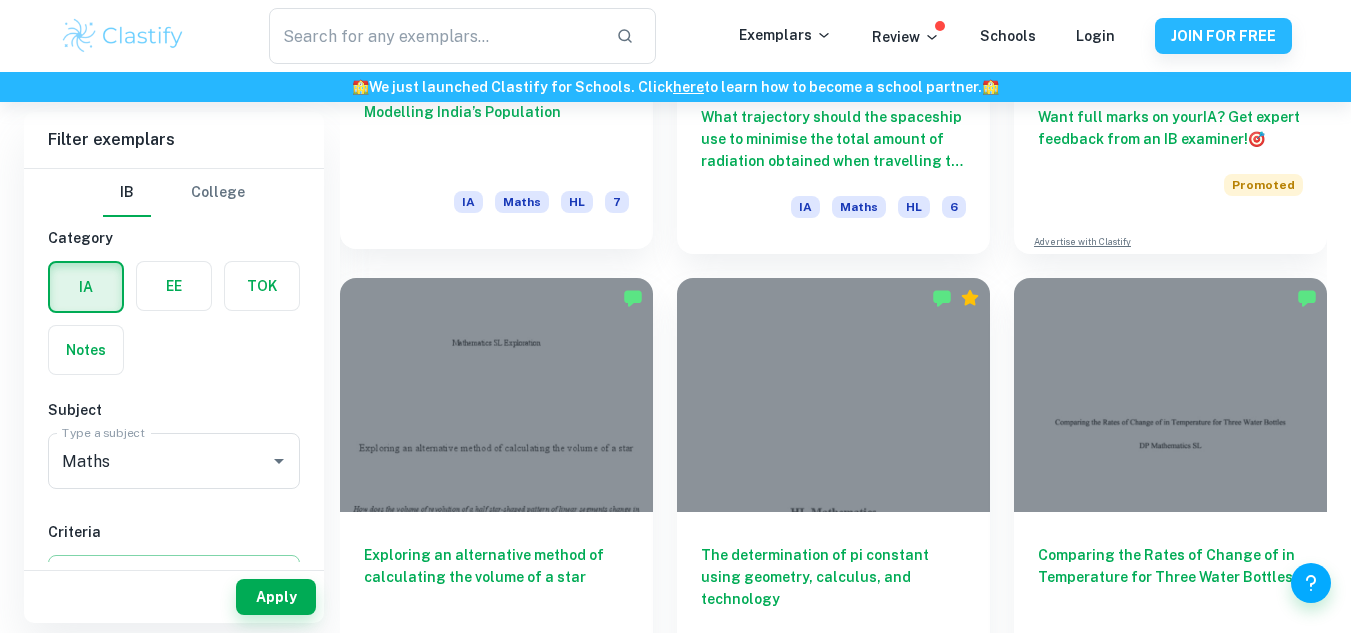 scroll, scrollTop: 836, scrollLeft: 0, axis: vertical 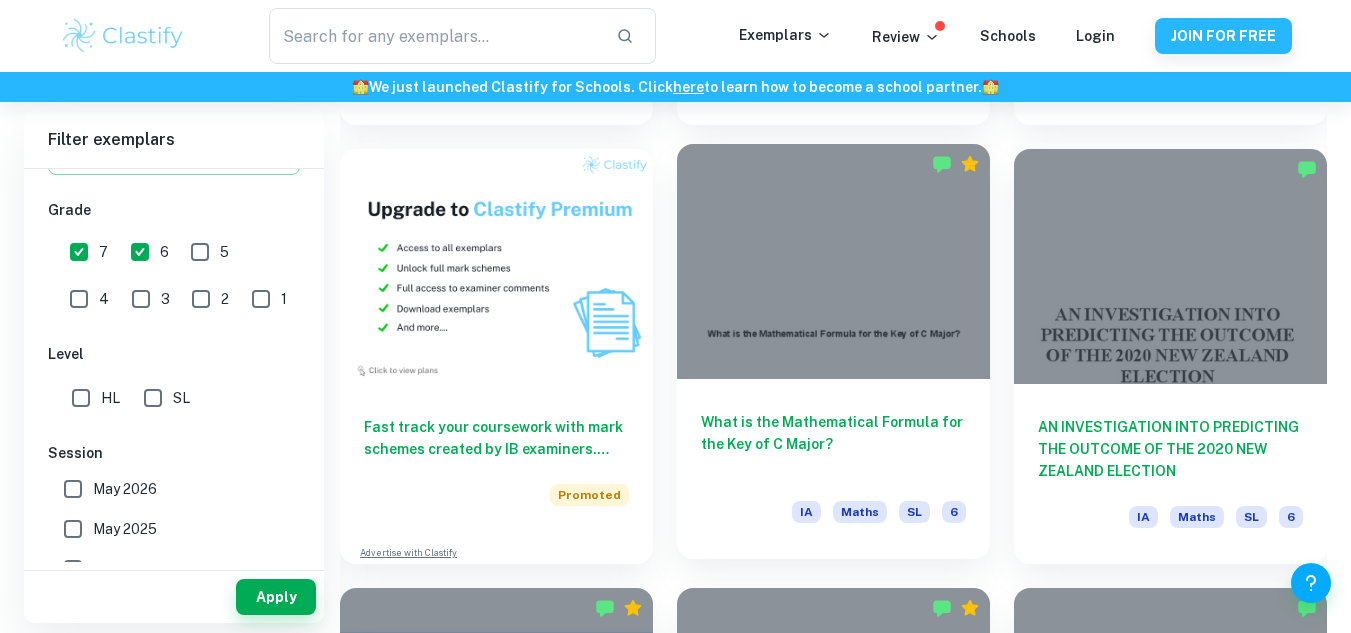 click at bounding box center (833, 261) 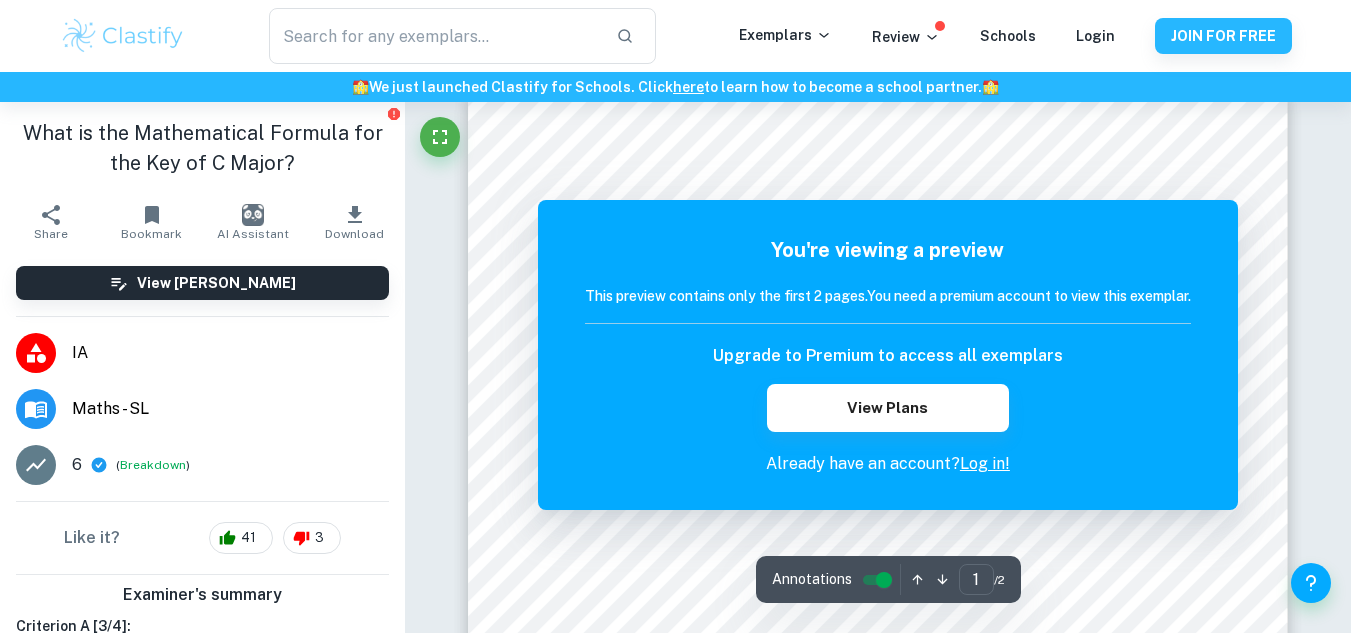scroll, scrollTop: 0, scrollLeft: 0, axis: both 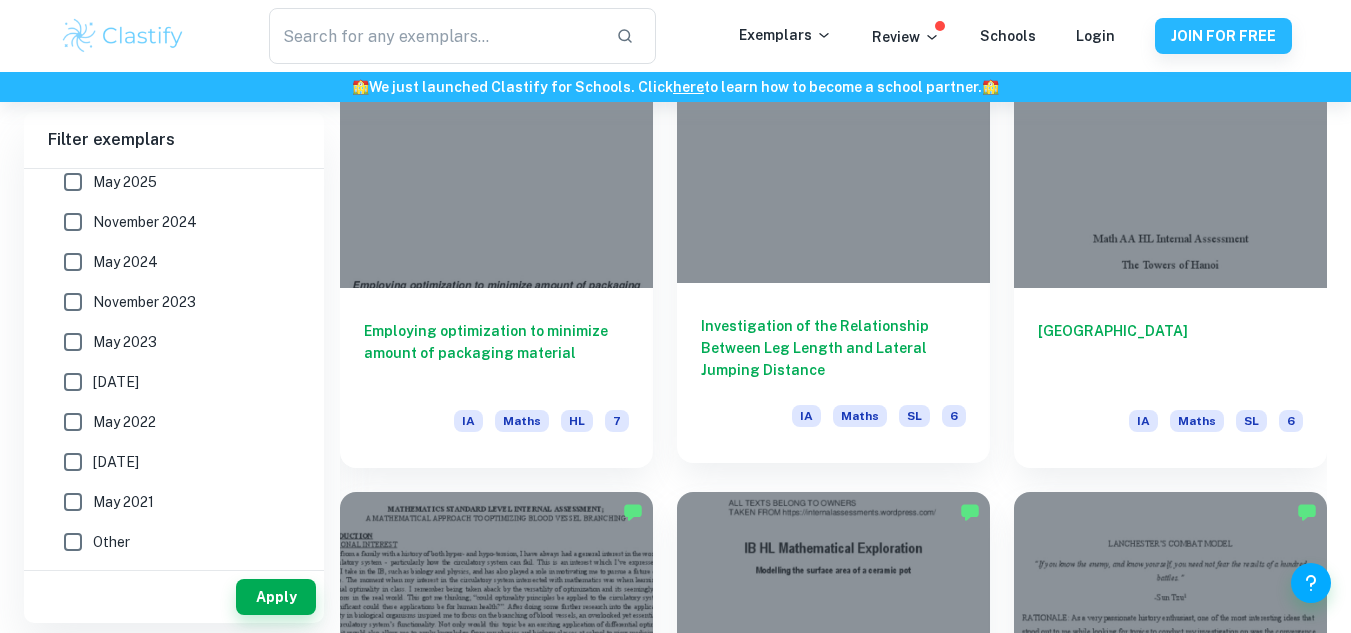 click at bounding box center [833, 165] 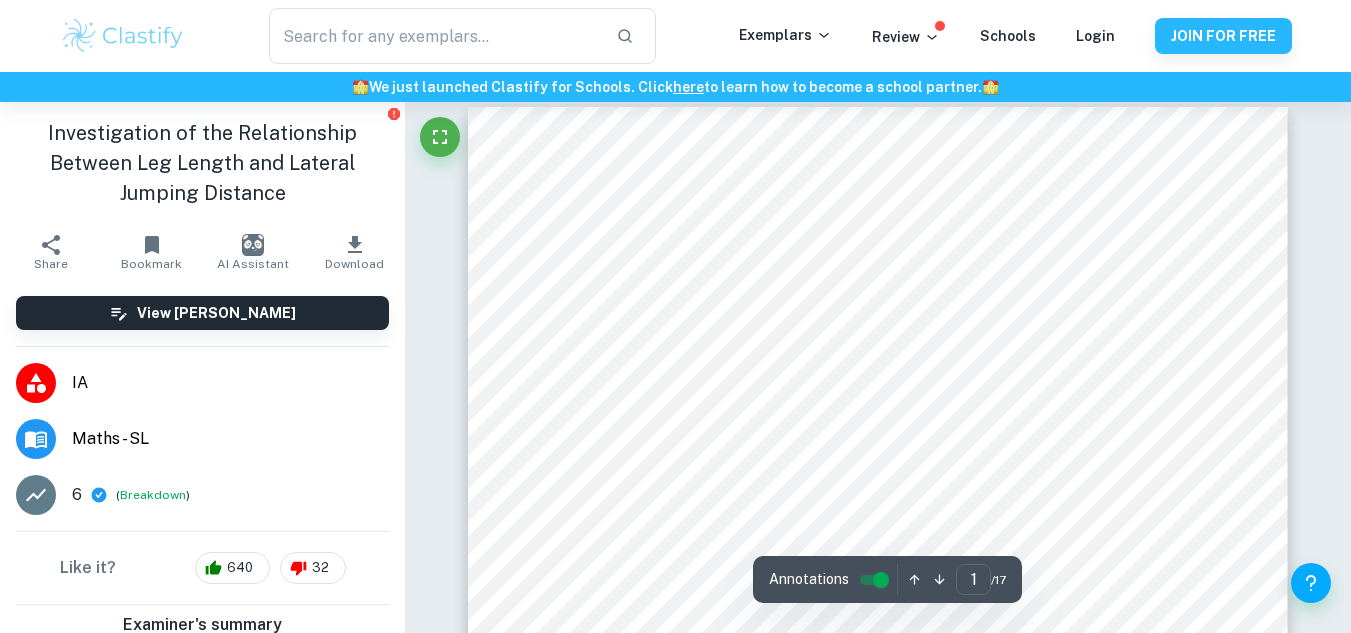 scroll, scrollTop: 390, scrollLeft: 0, axis: vertical 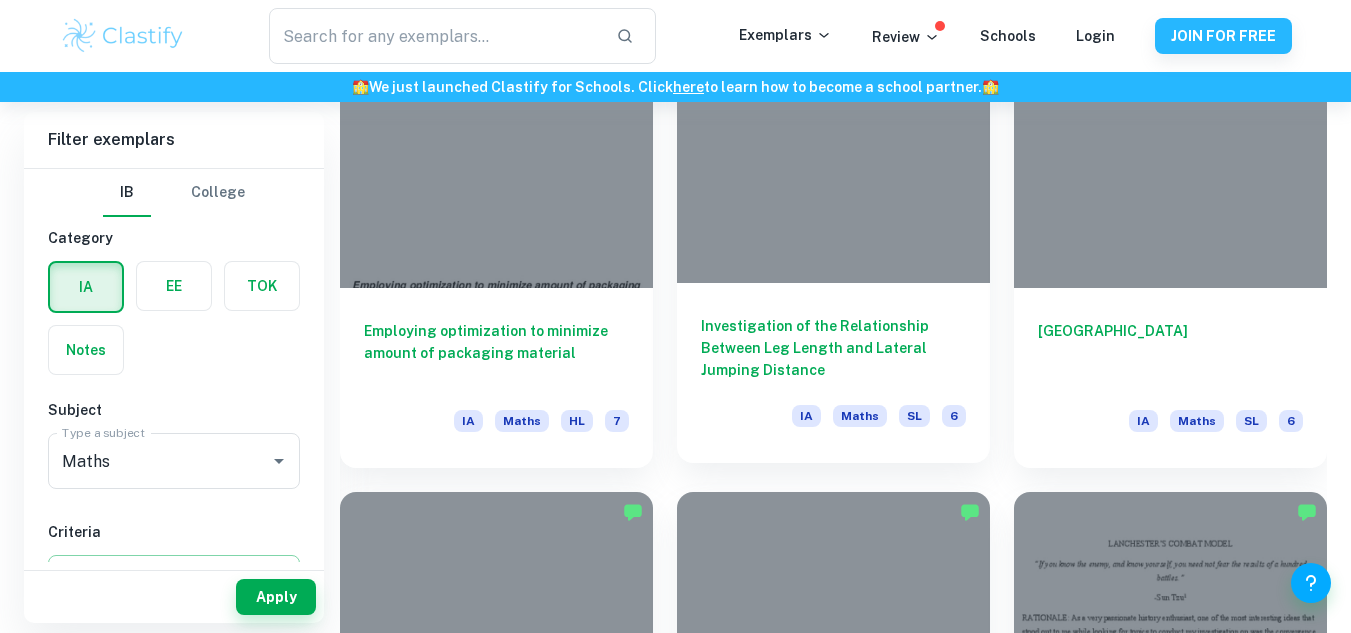 drag, startPoint x: 155, startPoint y: 1, endPoint x: 843, endPoint y: 281, distance: 742.79474 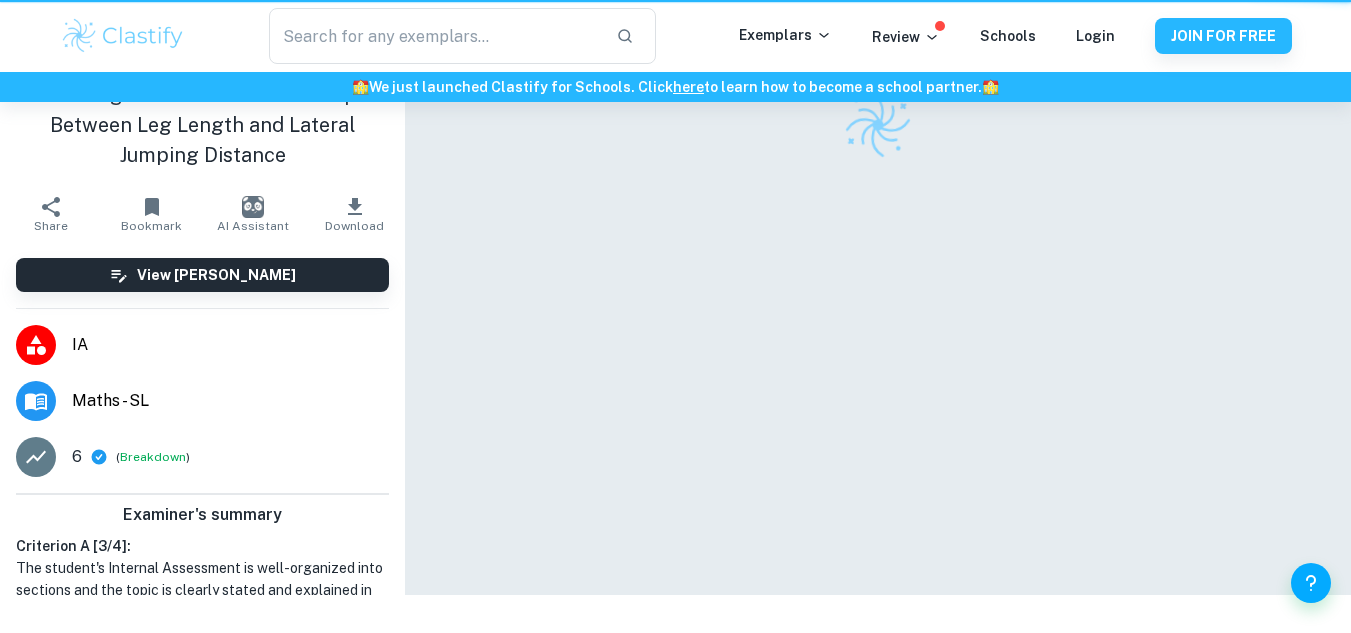 scroll, scrollTop: 0, scrollLeft: 0, axis: both 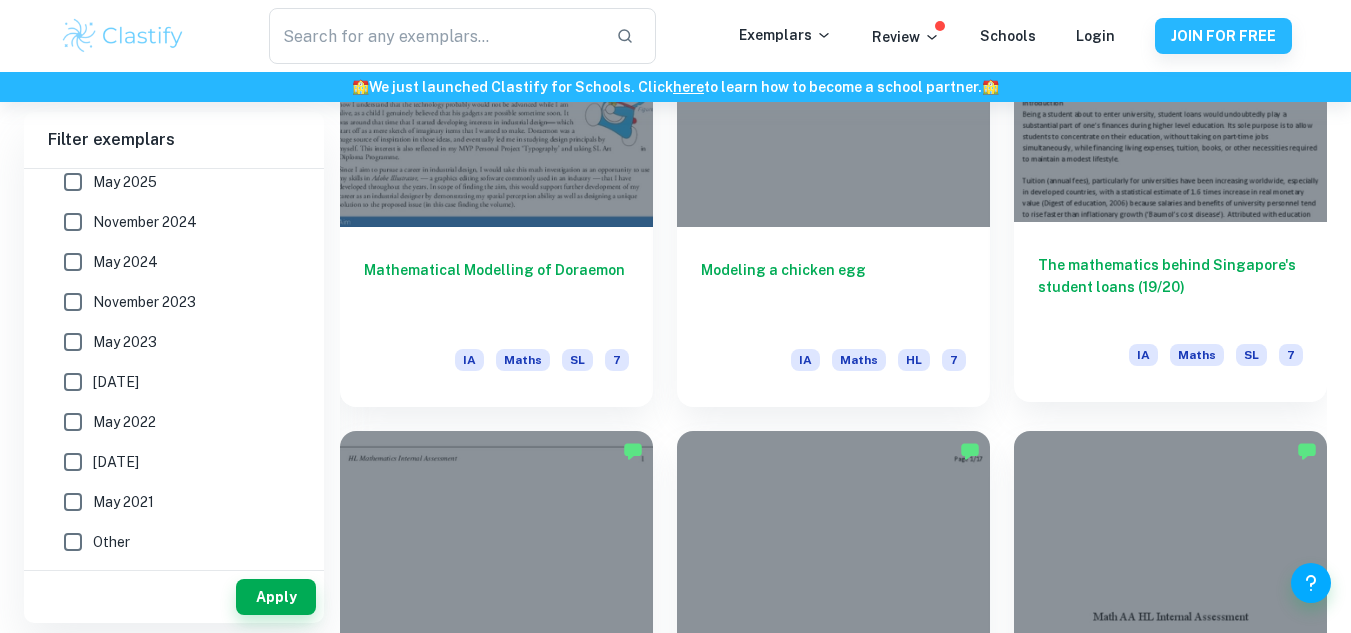 click at bounding box center (1170, 104) 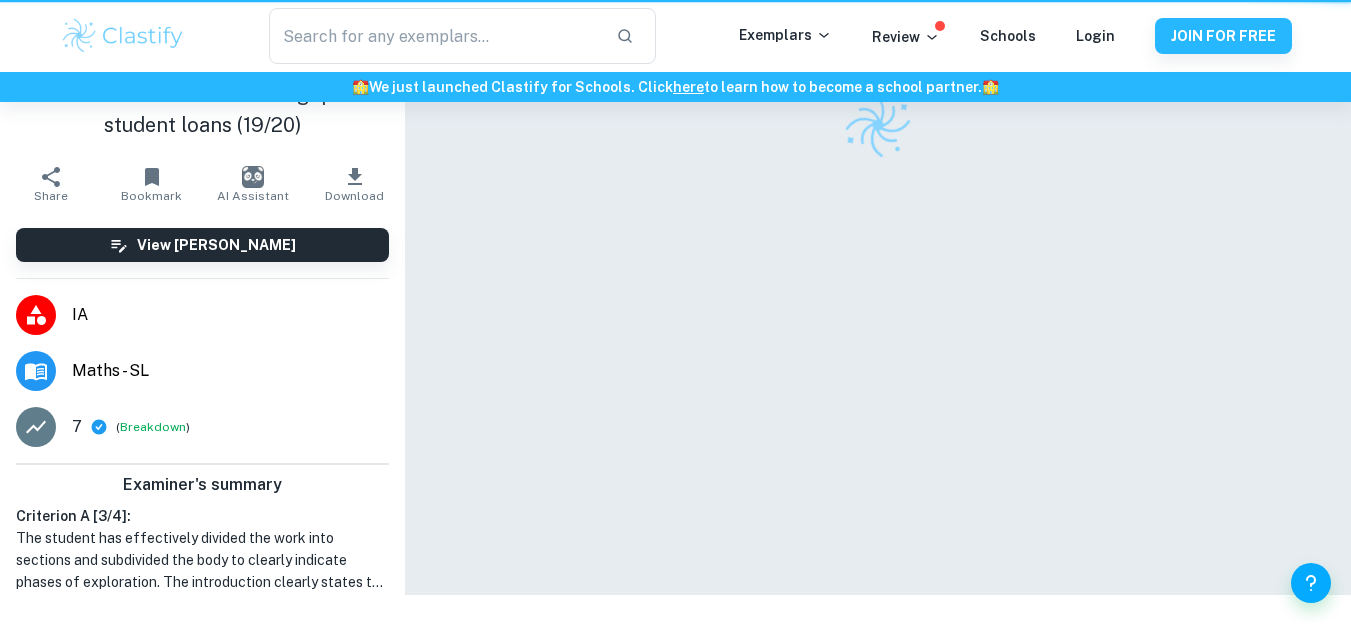 scroll, scrollTop: 0, scrollLeft: 0, axis: both 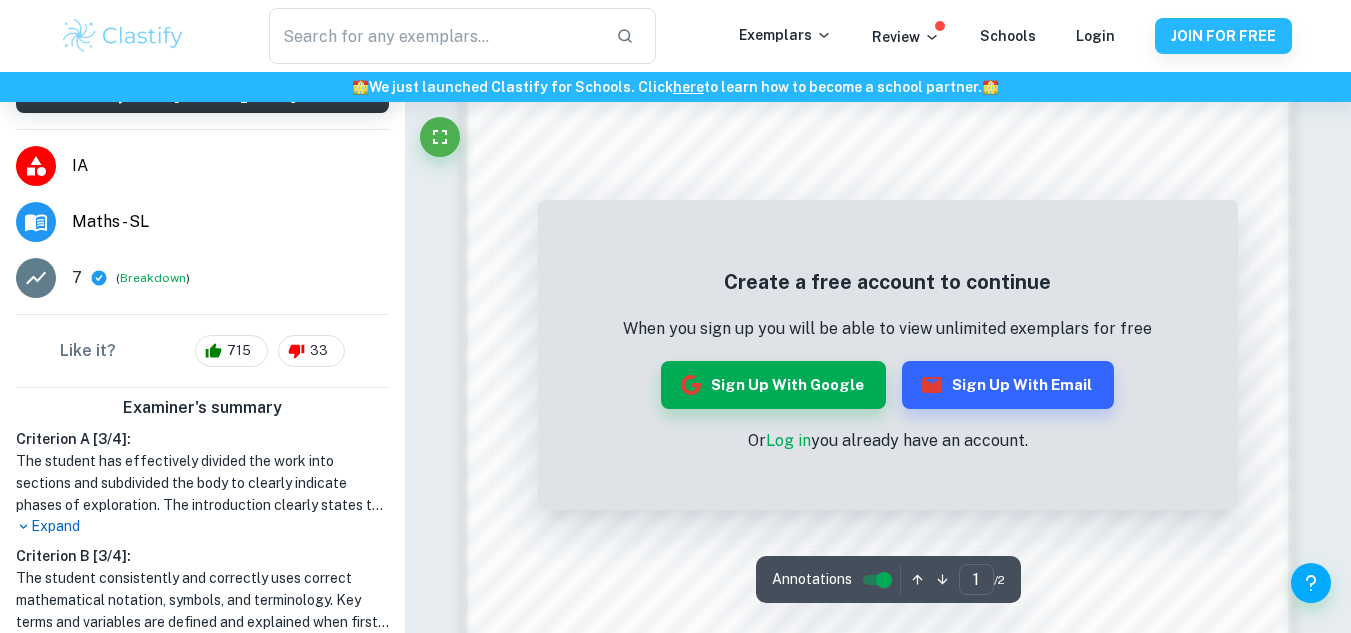 click on "Create a free account to continue When you sign up you will be able to view unlimited exemplars for free Sign up with Google Sign up with Email Or  Log in  you already have an account." at bounding box center (888, 360) 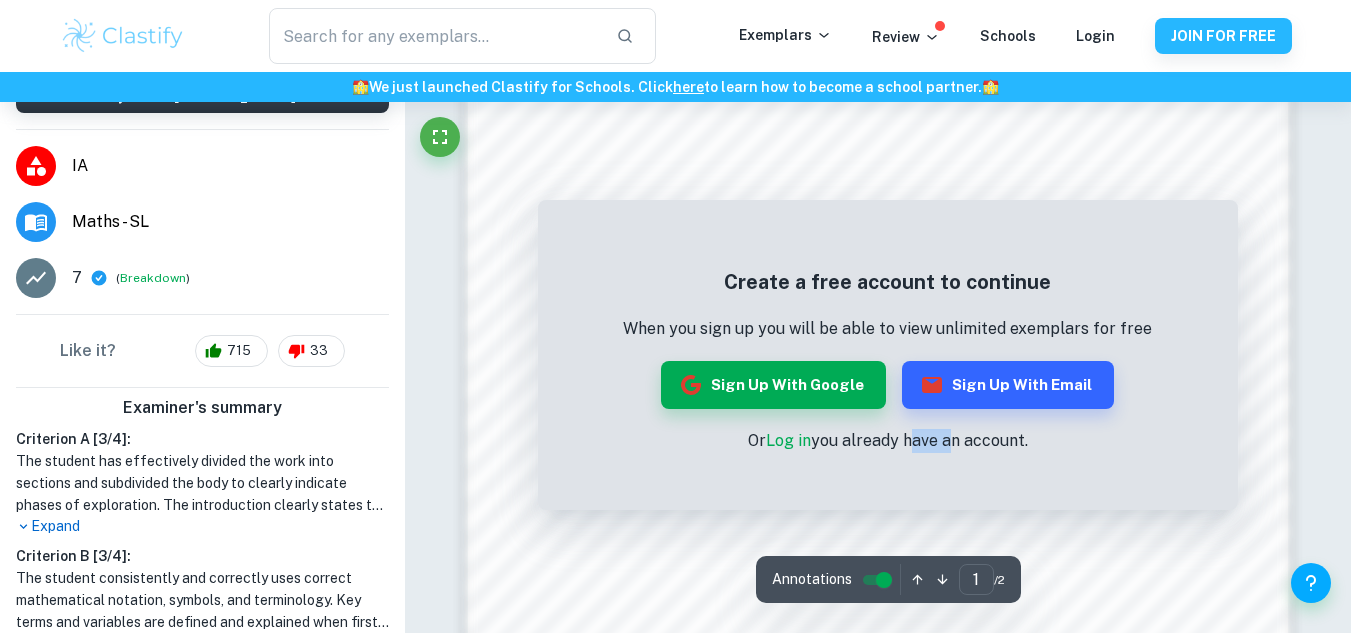 click on "Create a free account to continue When you sign up you will be able to view unlimited exemplars for free Sign up with Google Sign up with Email Or  Log in  you already have an account." at bounding box center (888, 360) 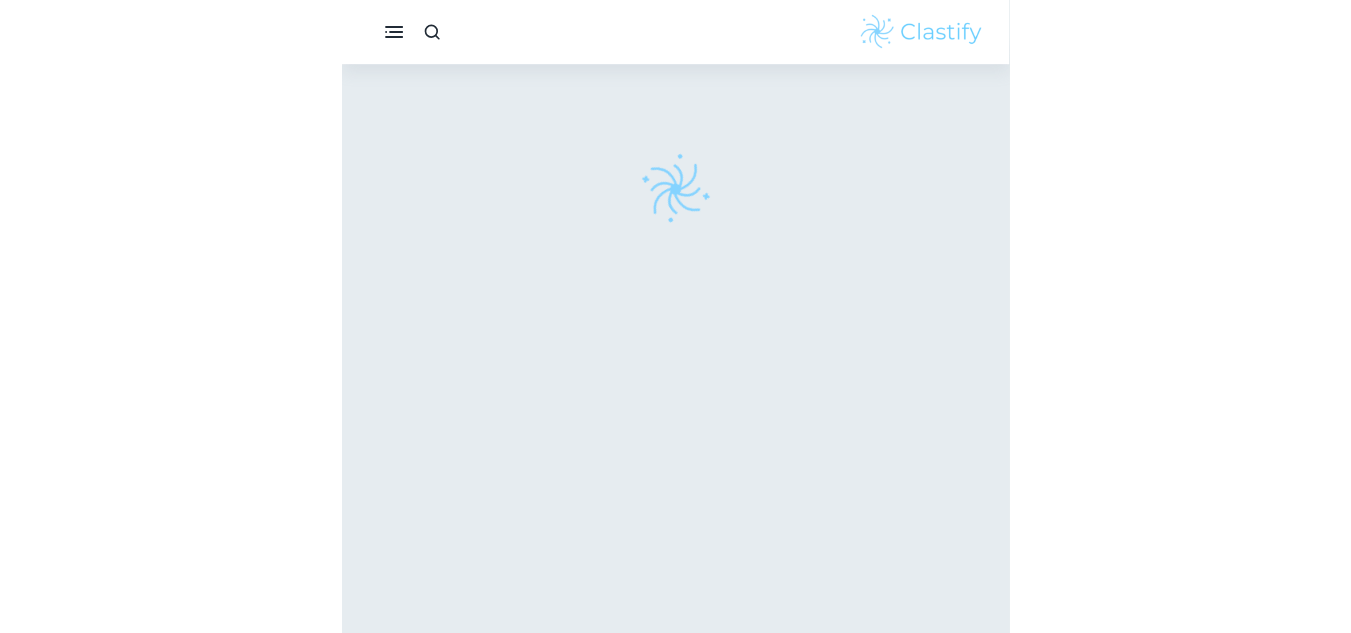 scroll, scrollTop: 0, scrollLeft: 0, axis: both 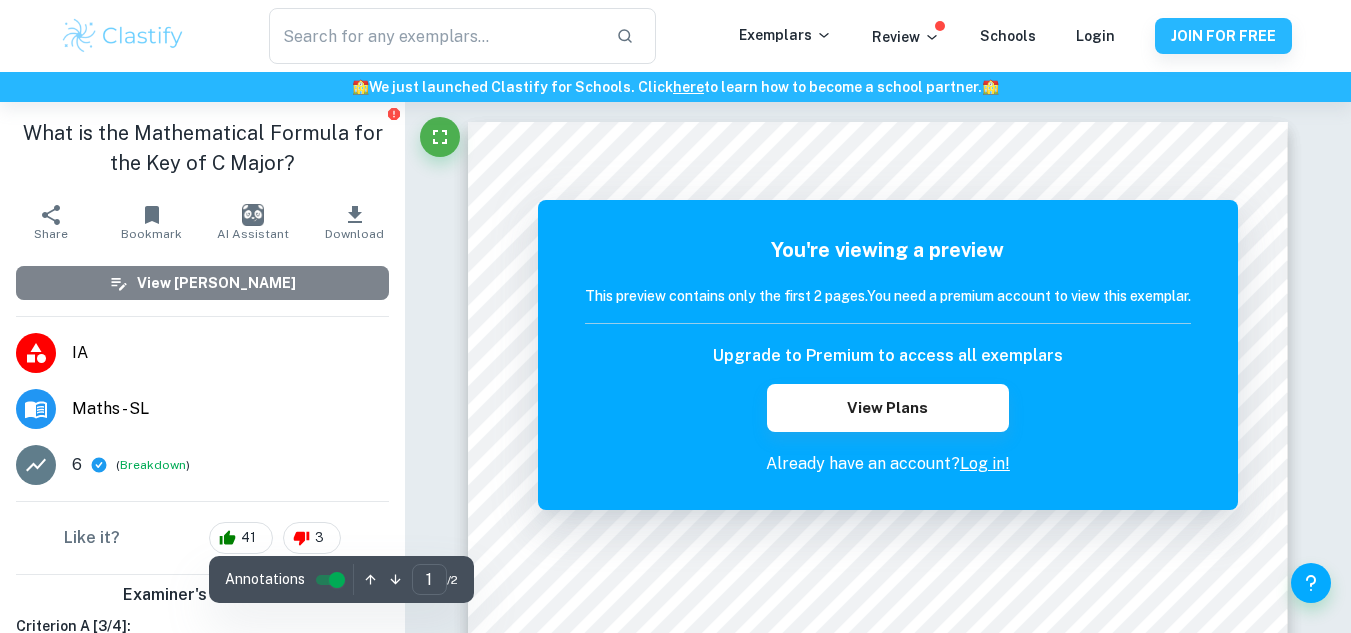 click on "View Mark Scheme" at bounding box center [202, 283] 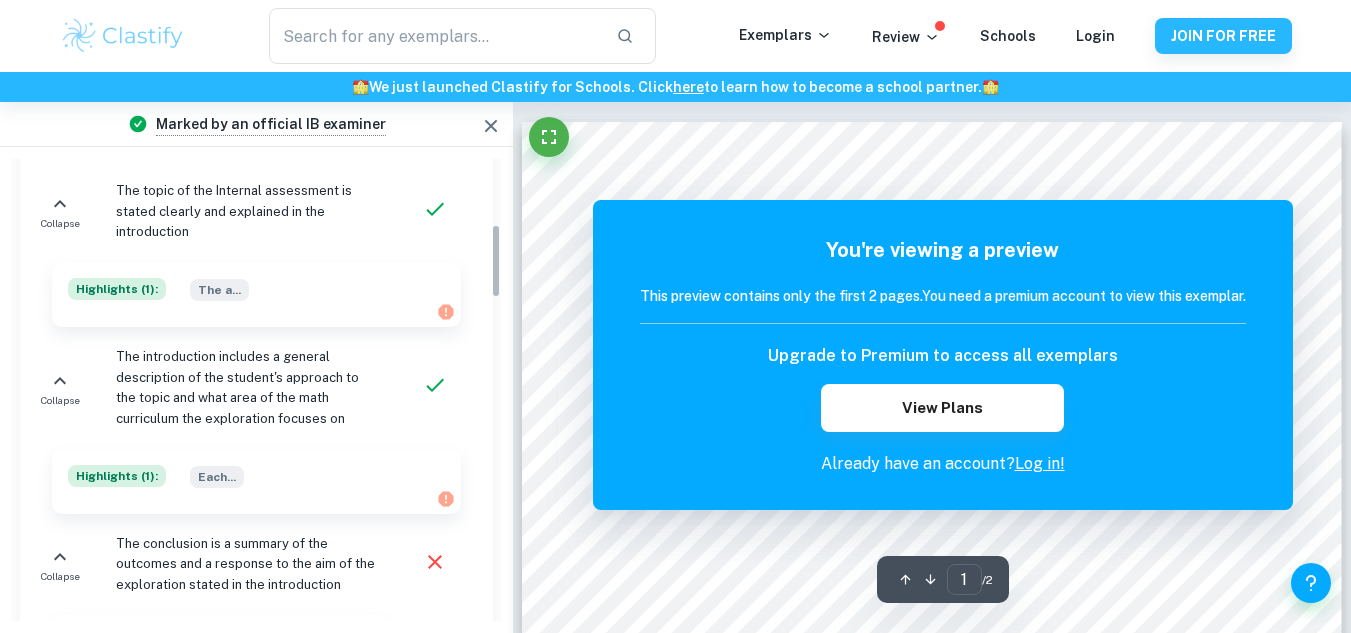 scroll, scrollTop: 408, scrollLeft: 0, axis: vertical 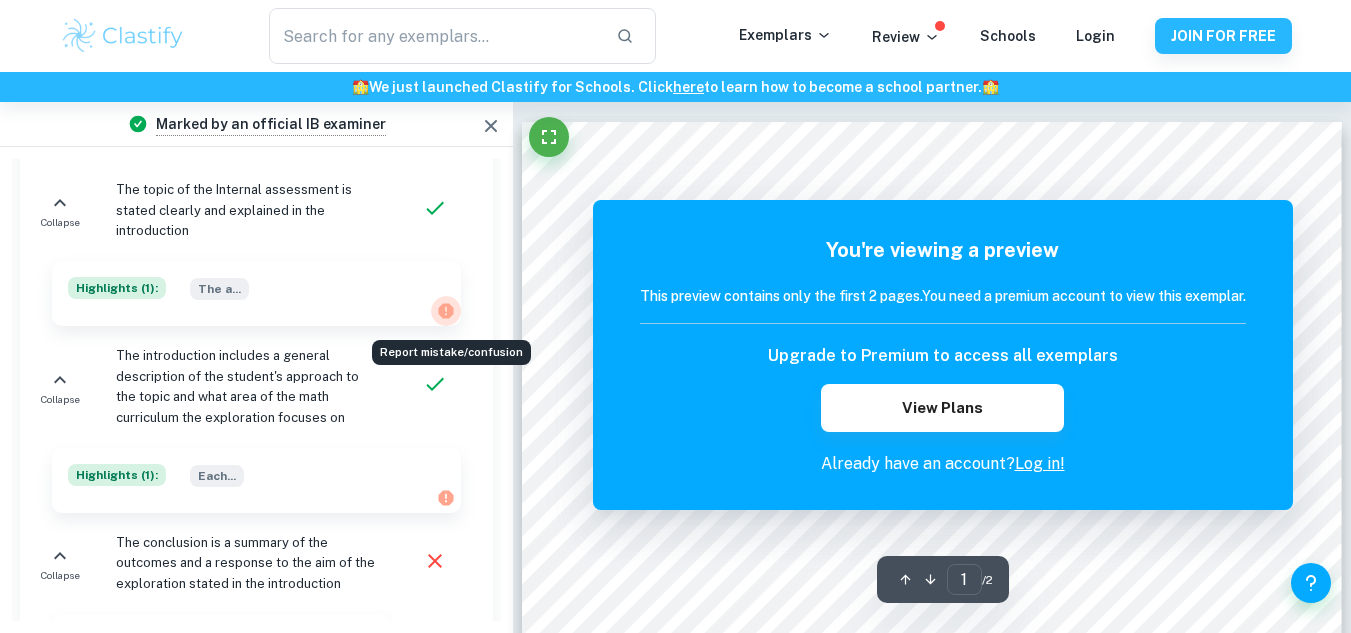click at bounding box center [446, 311] 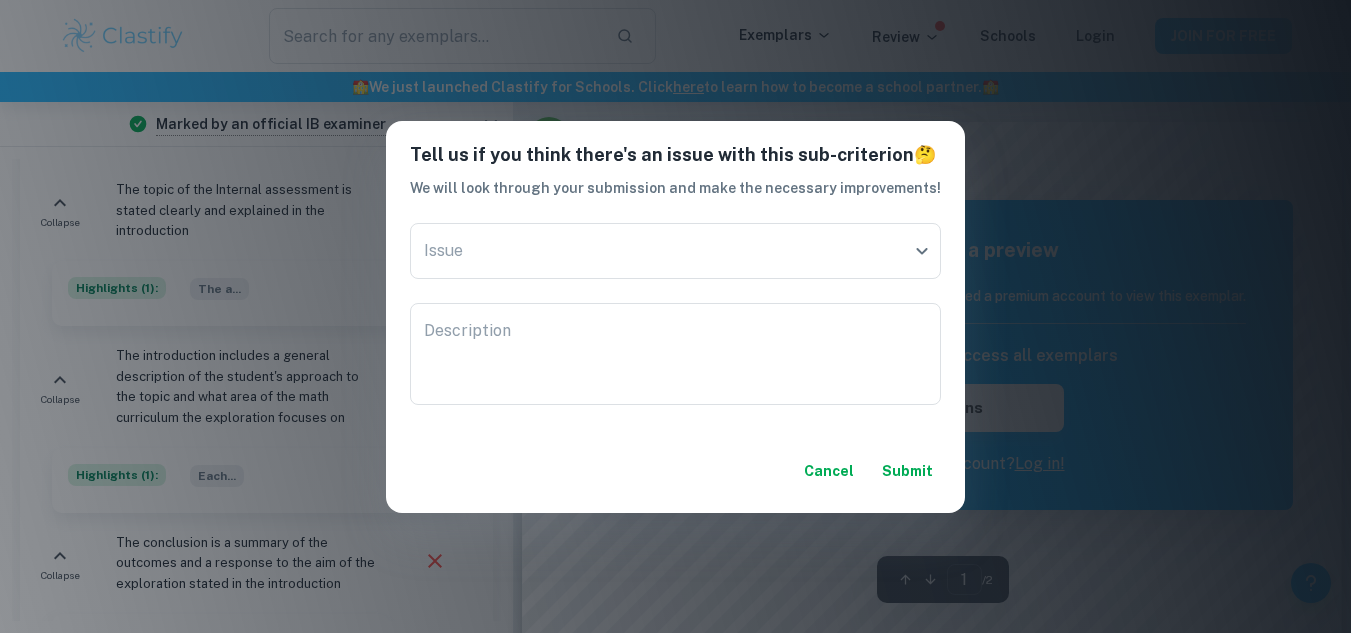 click on "Cancel" at bounding box center (829, 471) 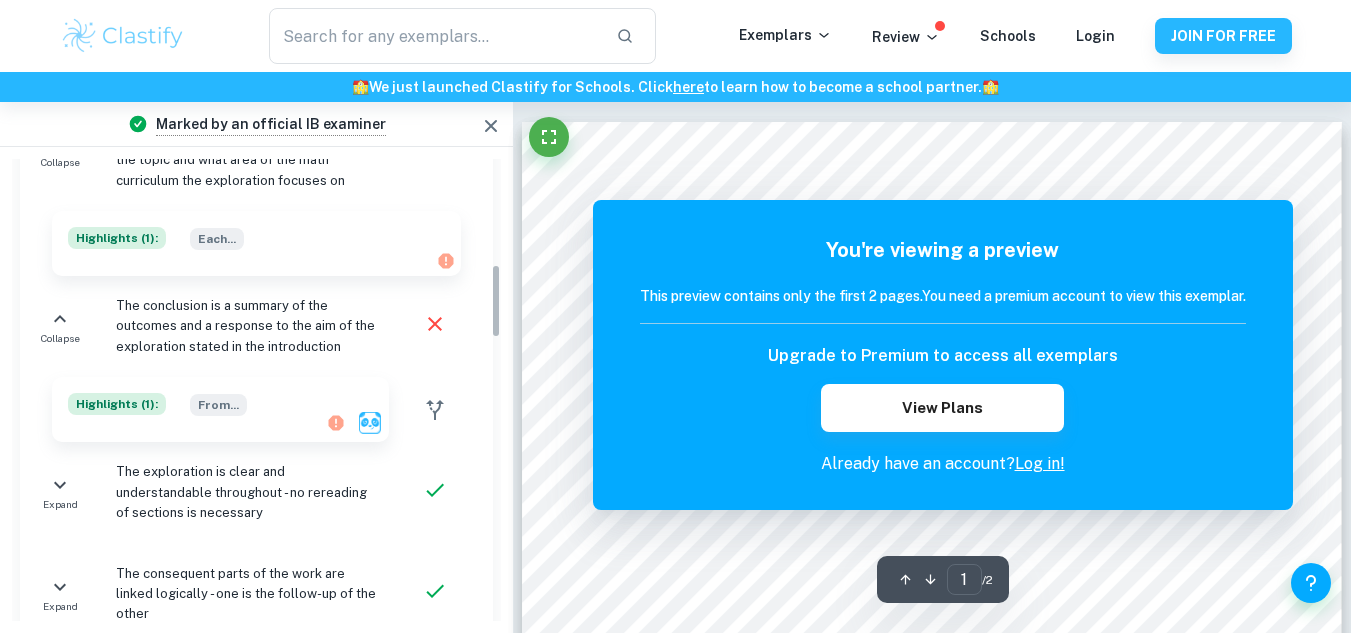 scroll, scrollTop: 660, scrollLeft: 0, axis: vertical 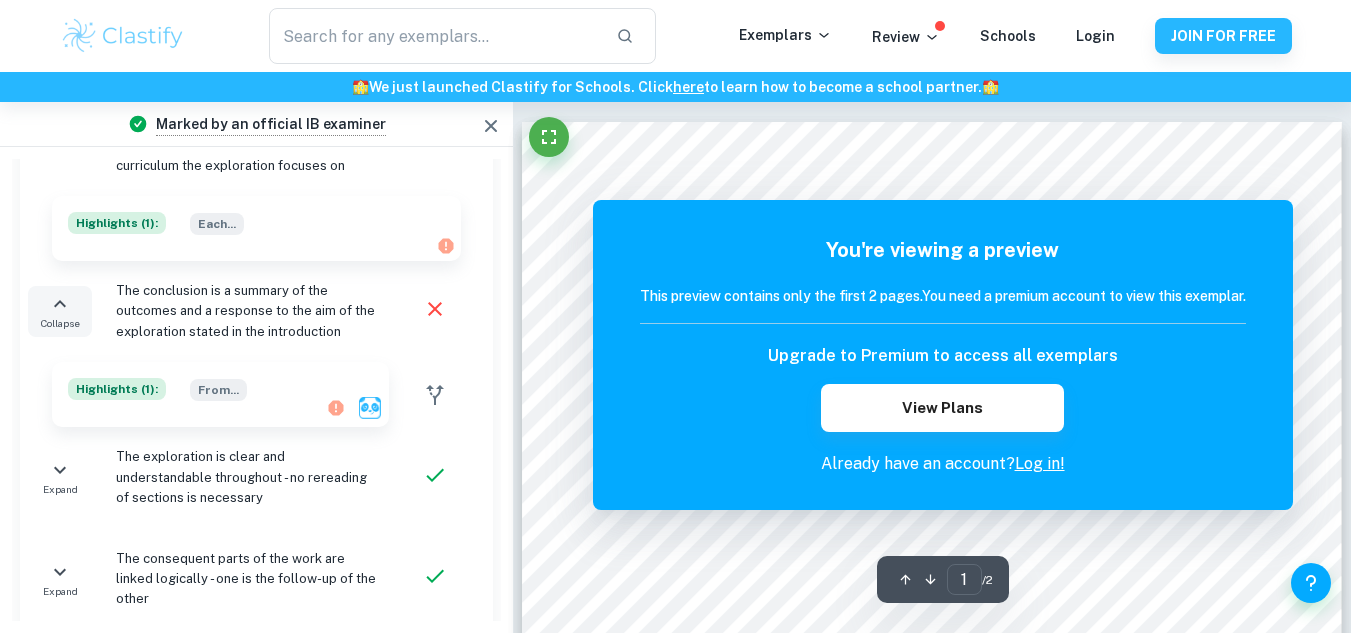 click 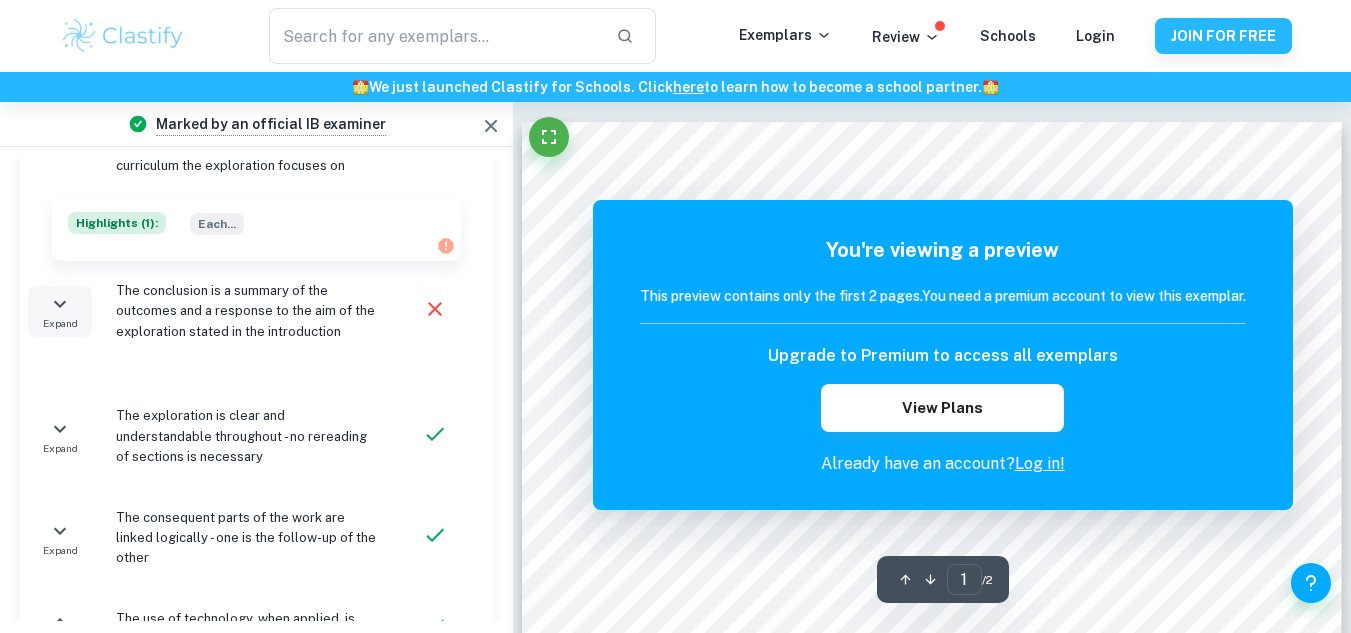 click on "Expand" at bounding box center [60, 323] 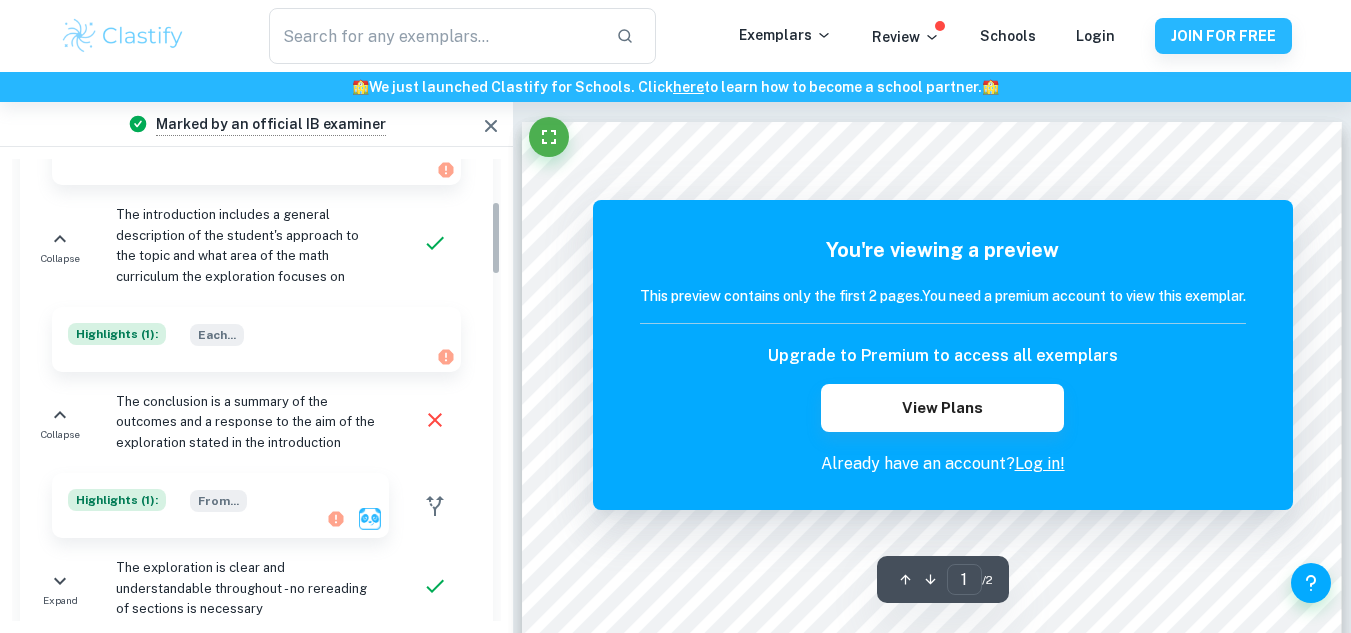 scroll, scrollTop: 0, scrollLeft: 0, axis: both 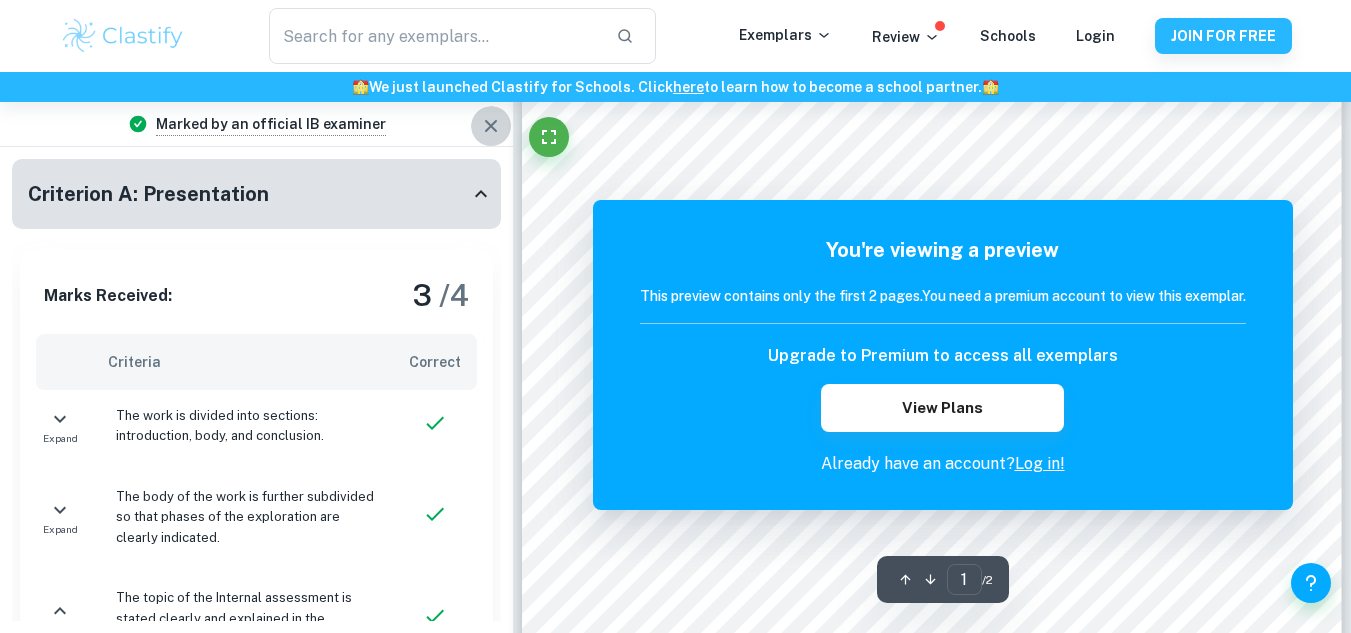 click 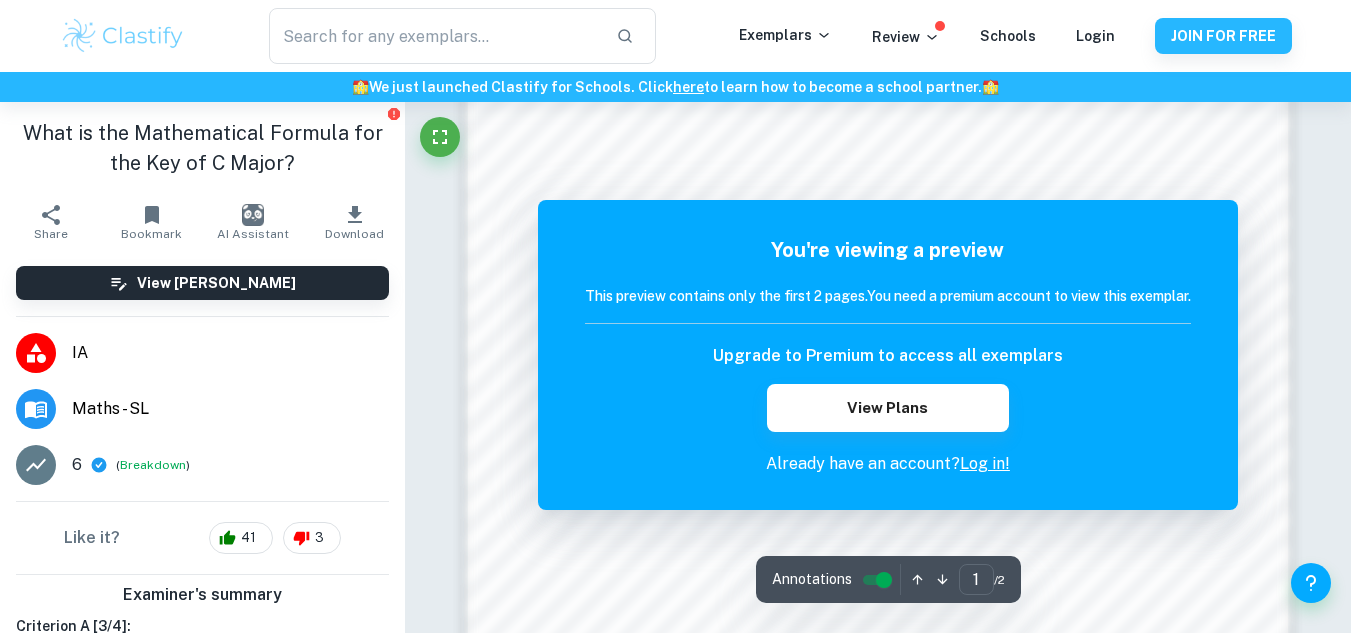scroll, scrollTop: 1955, scrollLeft: 0, axis: vertical 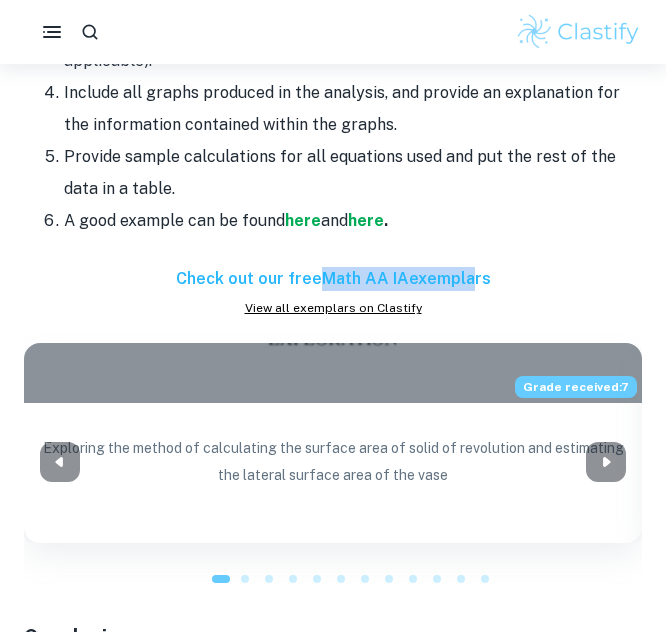 drag, startPoint x: 320, startPoint y: 282, endPoint x: 469, endPoint y: 268, distance: 149.65627 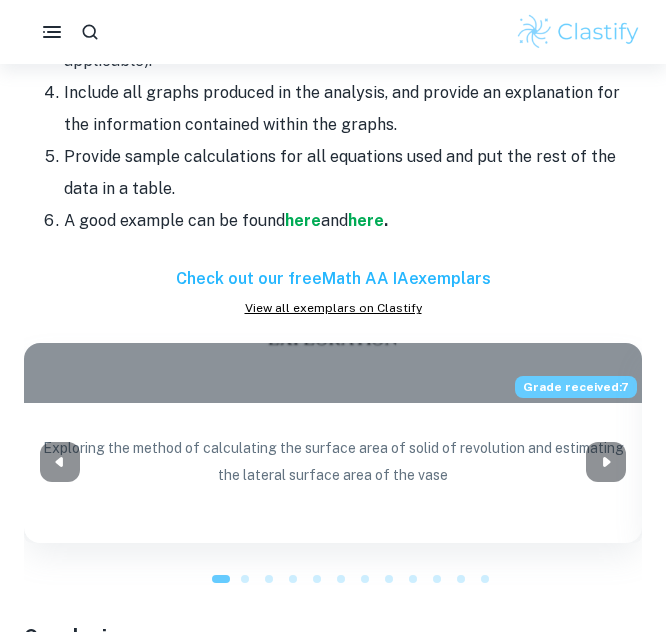 click on "Provide sample calculations for all equations used and put the rest of the data in a table." at bounding box center [353, 173] 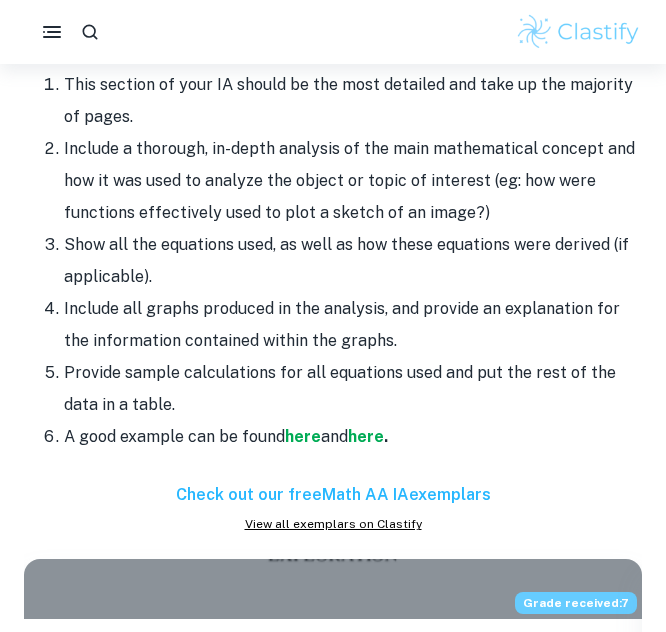 scroll, scrollTop: 1899, scrollLeft: 0, axis: vertical 